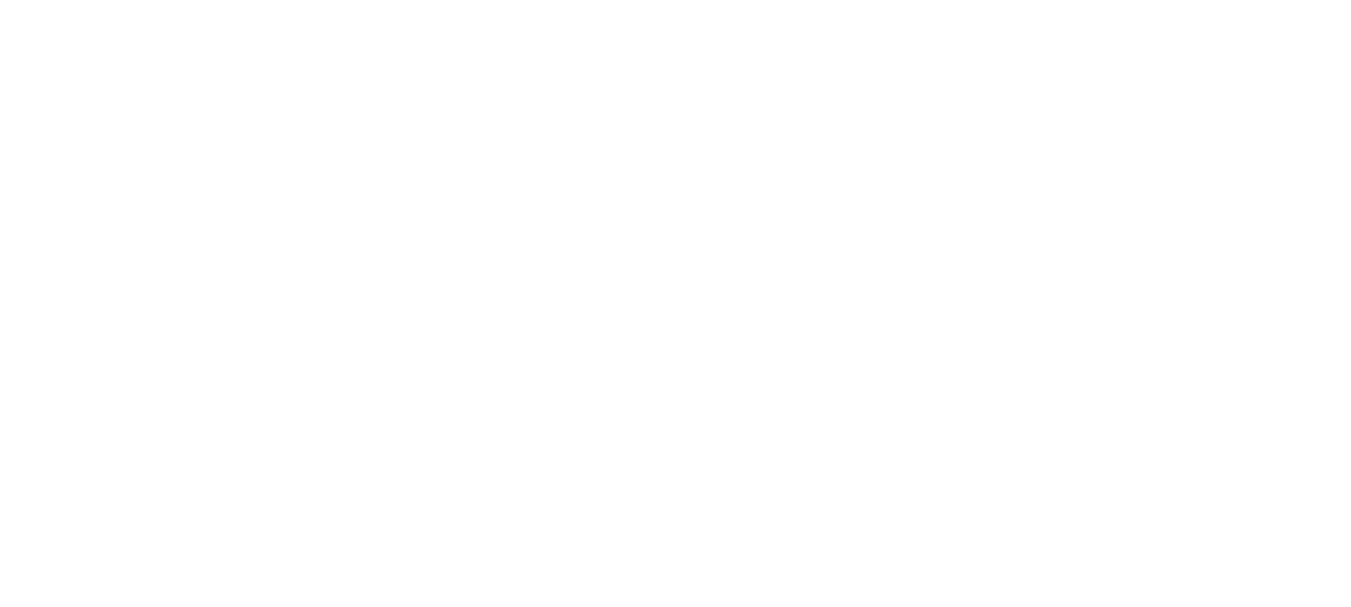 scroll, scrollTop: 0, scrollLeft: 0, axis: both 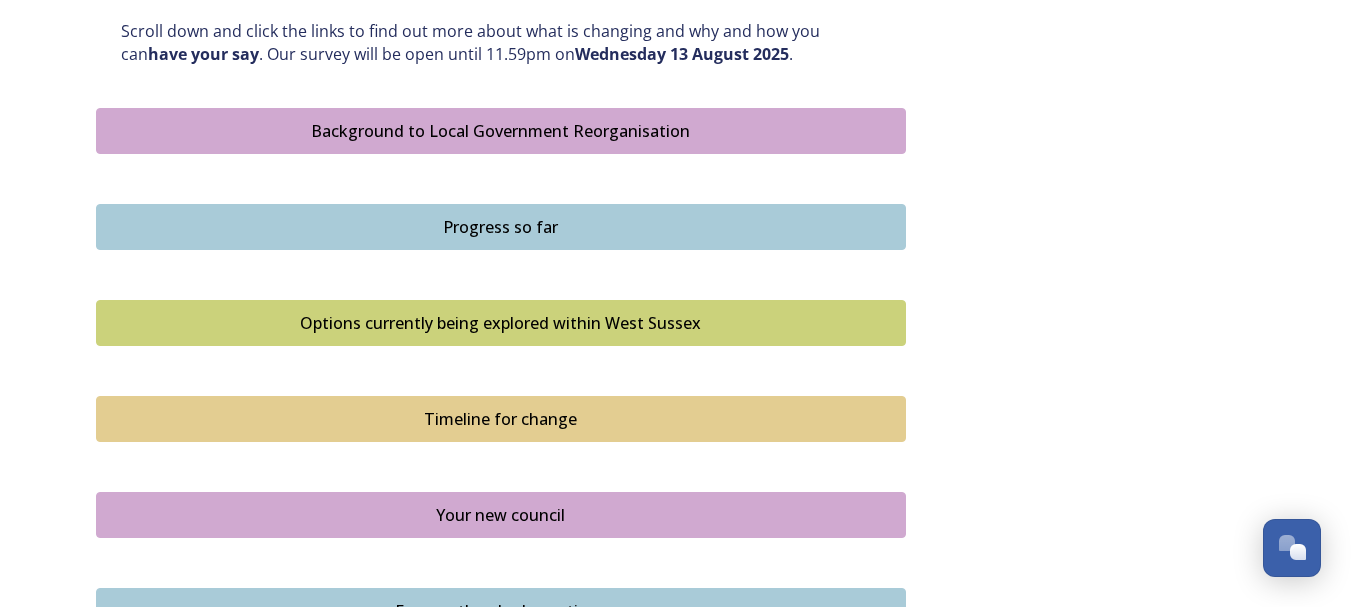 click on "Options currently being explored within West Sussex" at bounding box center [501, 323] 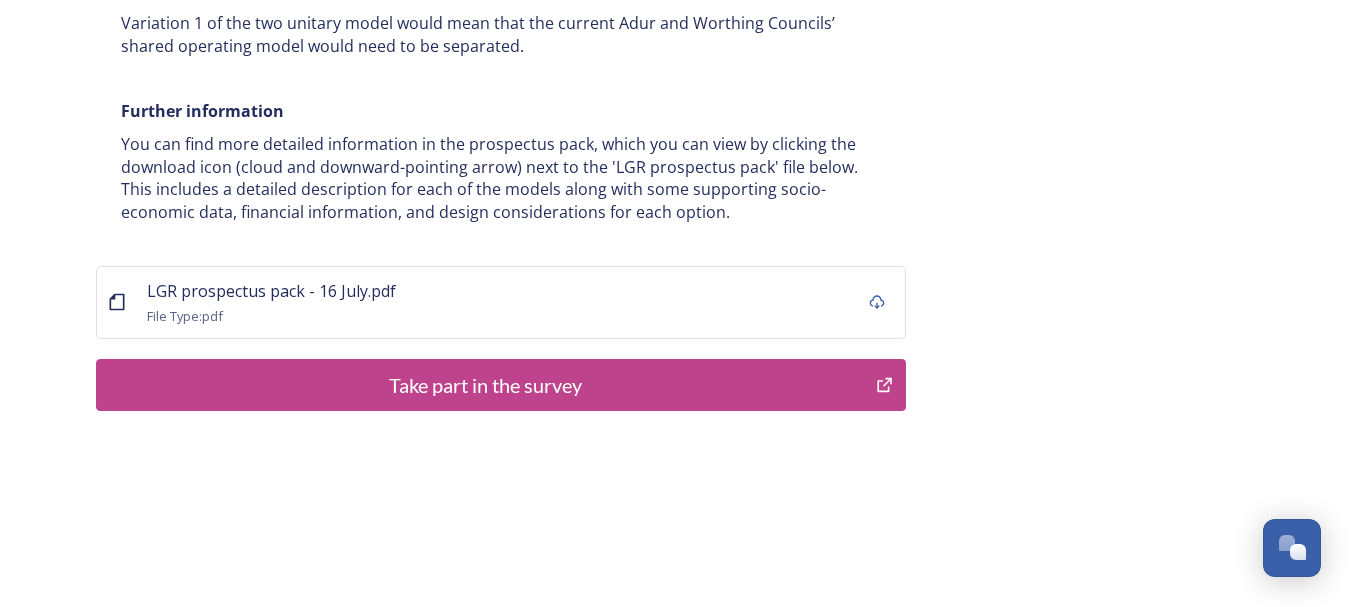 scroll, scrollTop: 4108, scrollLeft: 0, axis: vertical 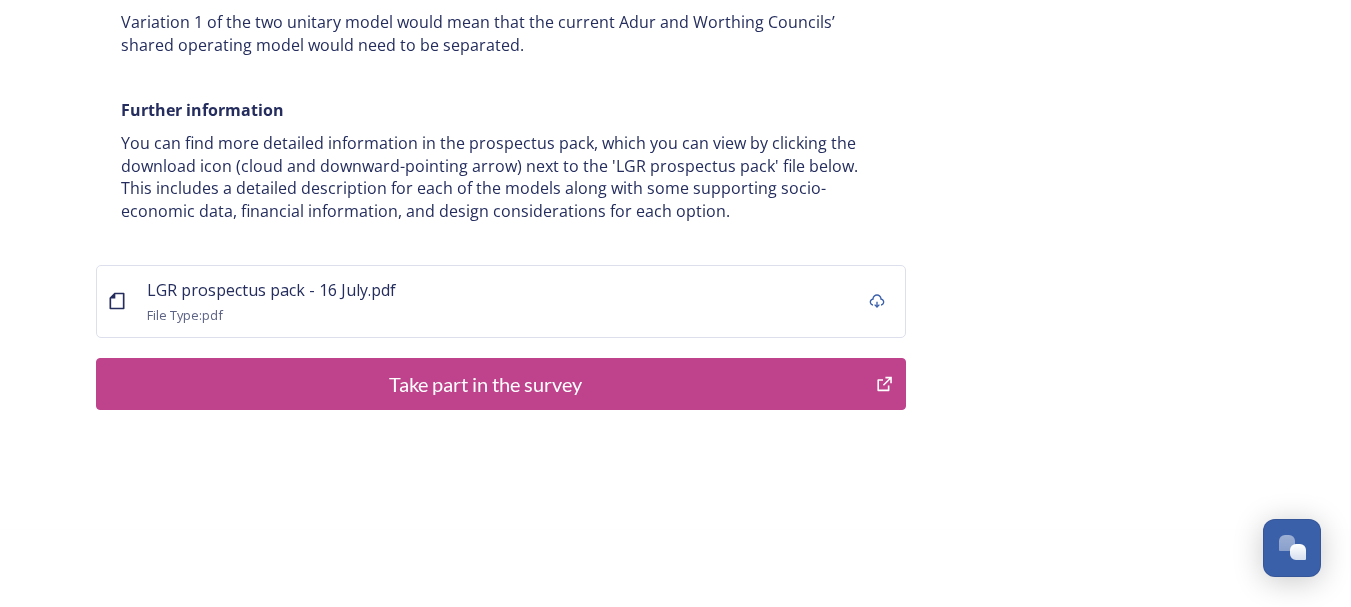 click on "Take part in the survey" at bounding box center [486, 384] 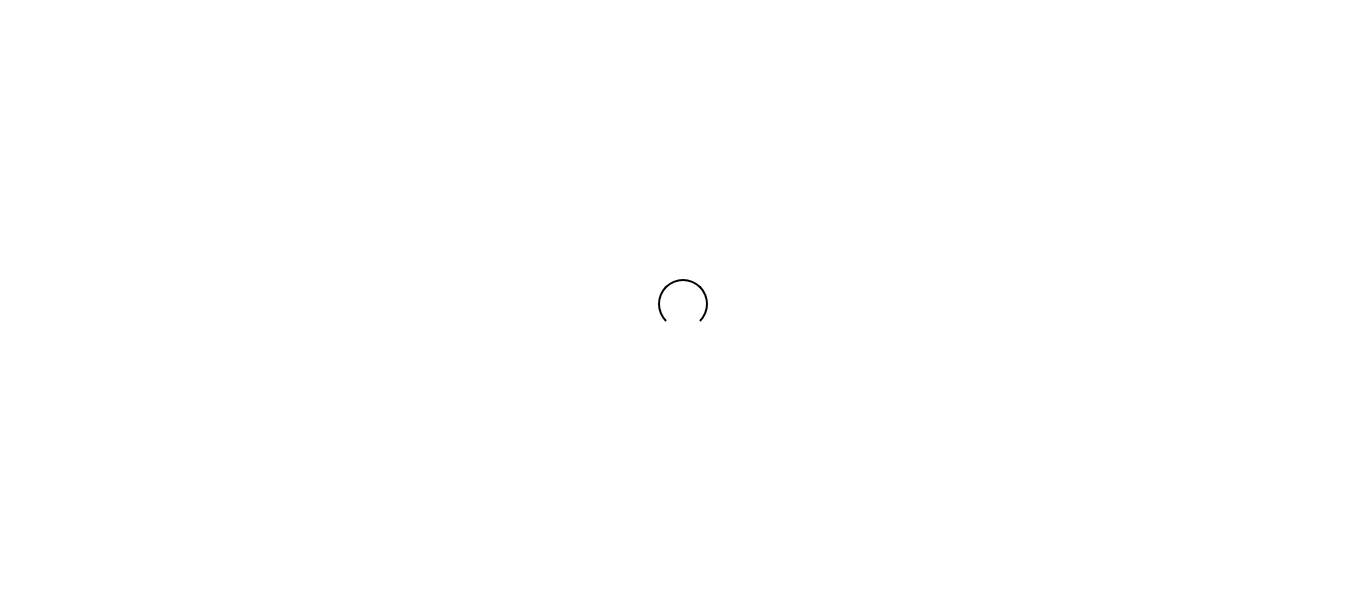 scroll, scrollTop: 0, scrollLeft: 0, axis: both 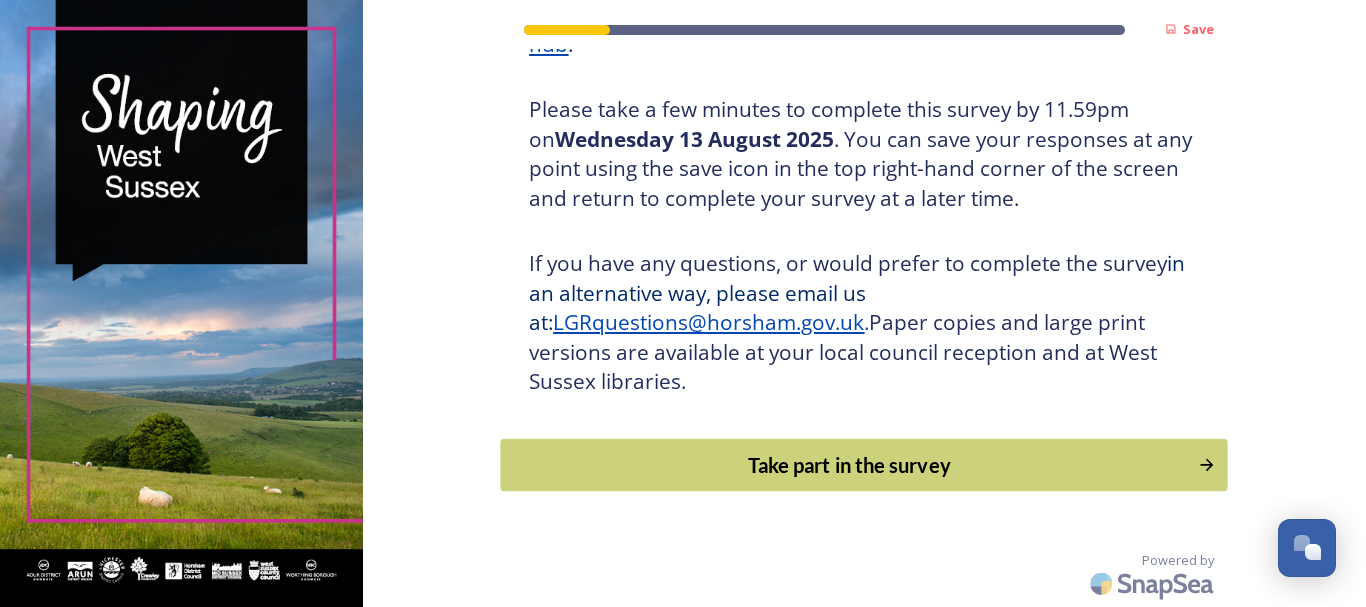 click on "Take part in the survey" at bounding box center [850, 465] 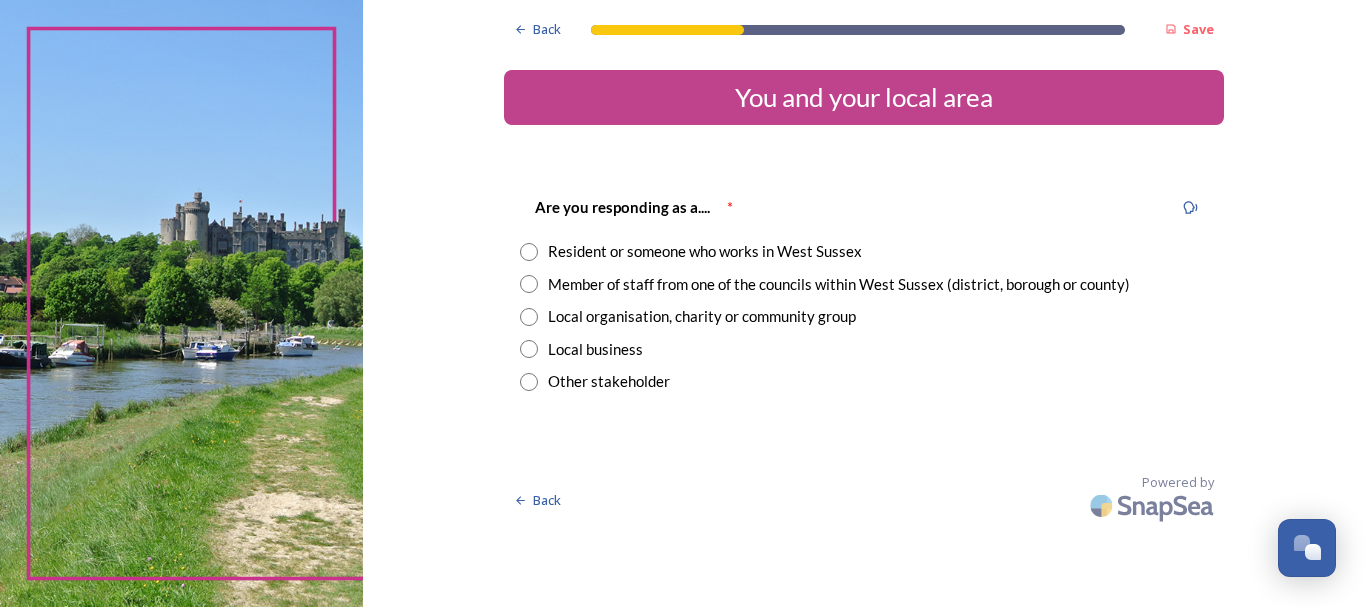 click at bounding box center [529, 252] 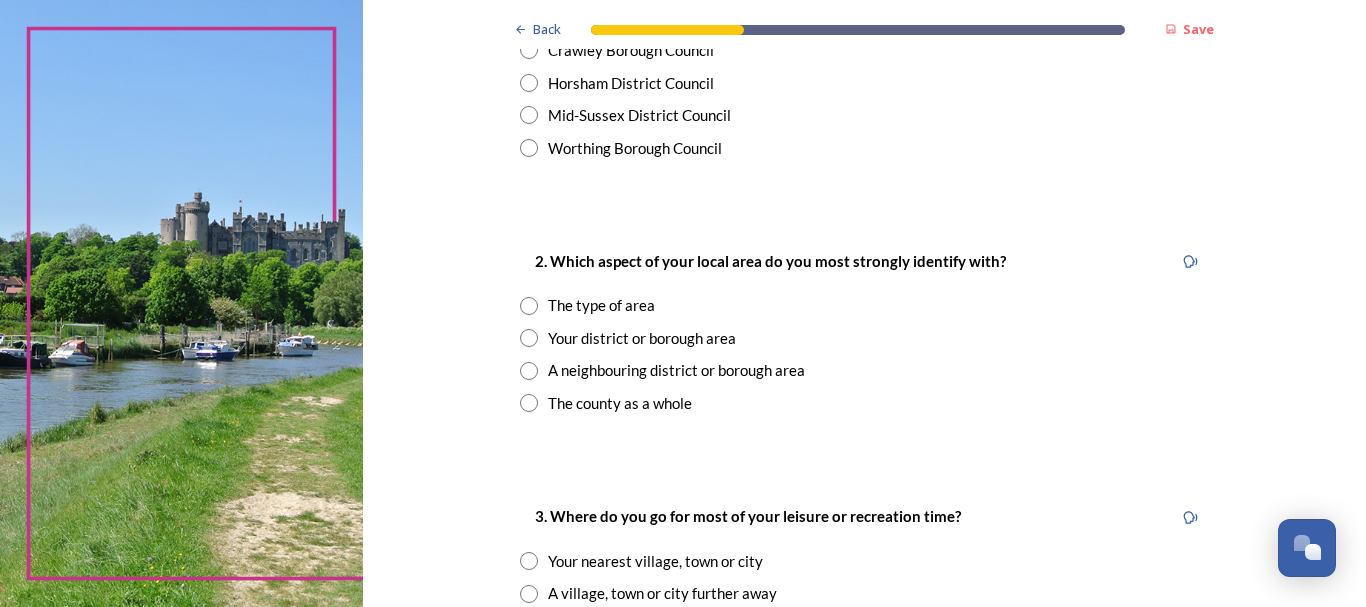 scroll, scrollTop: 800, scrollLeft: 0, axis: vertical 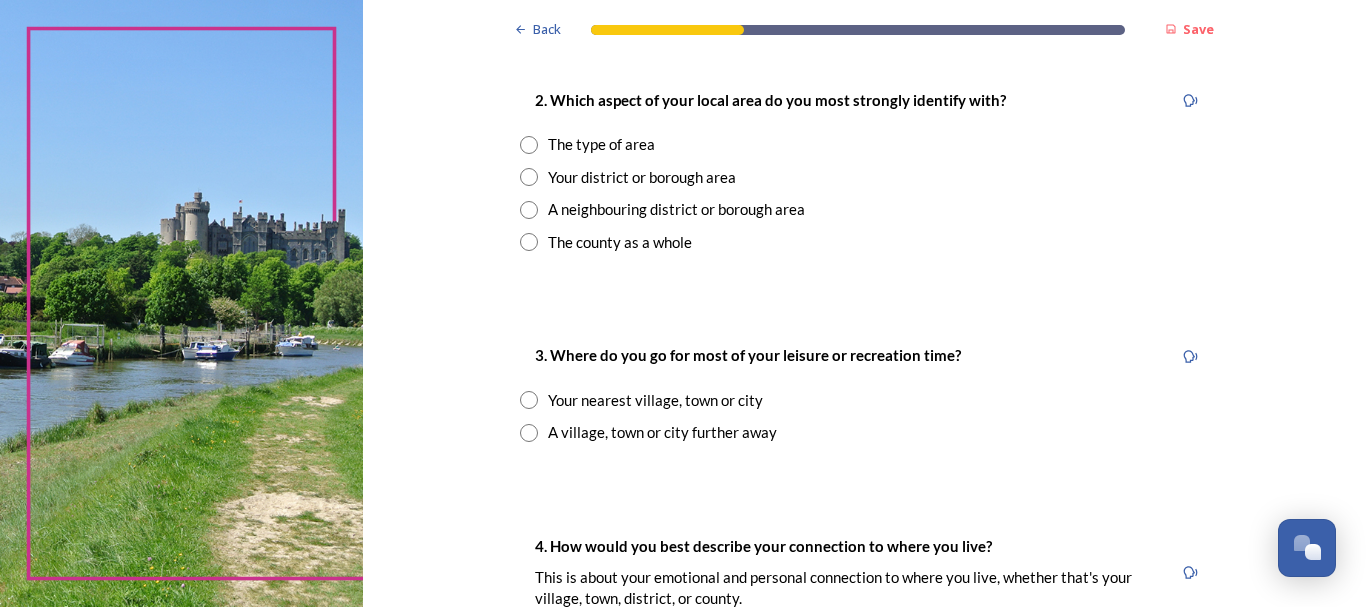 click at bounding box center [529, 400] 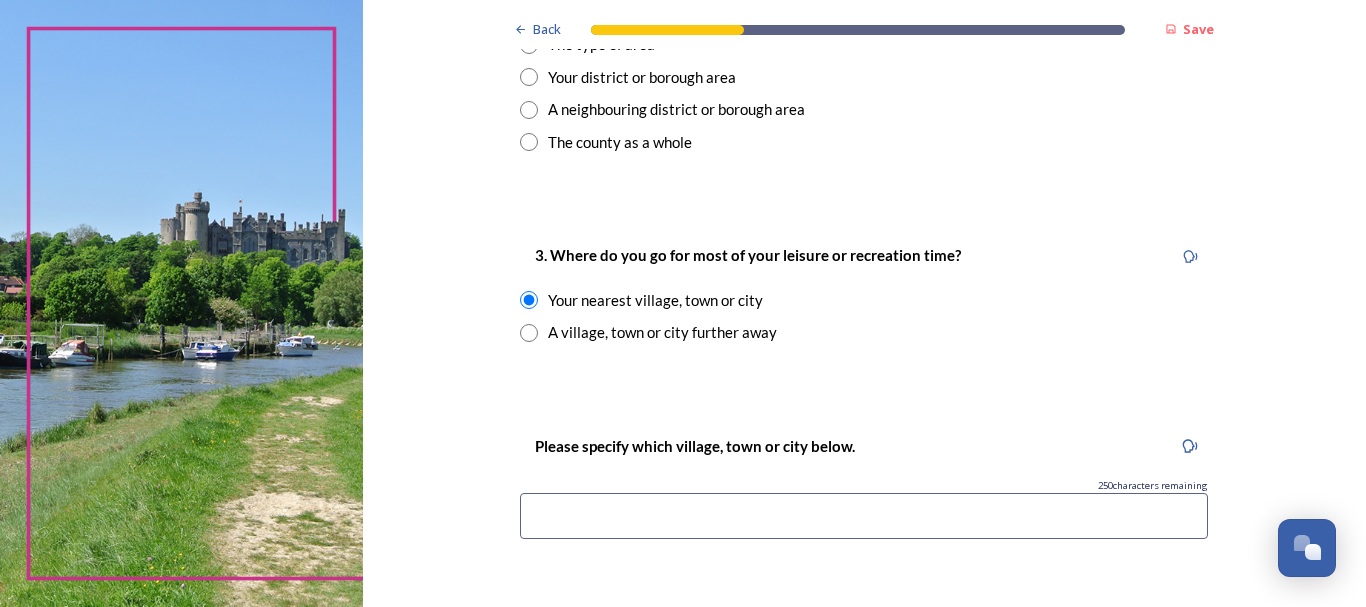 scroll, scrollTop: 1000, scrollLeft: 0, axis: vertical 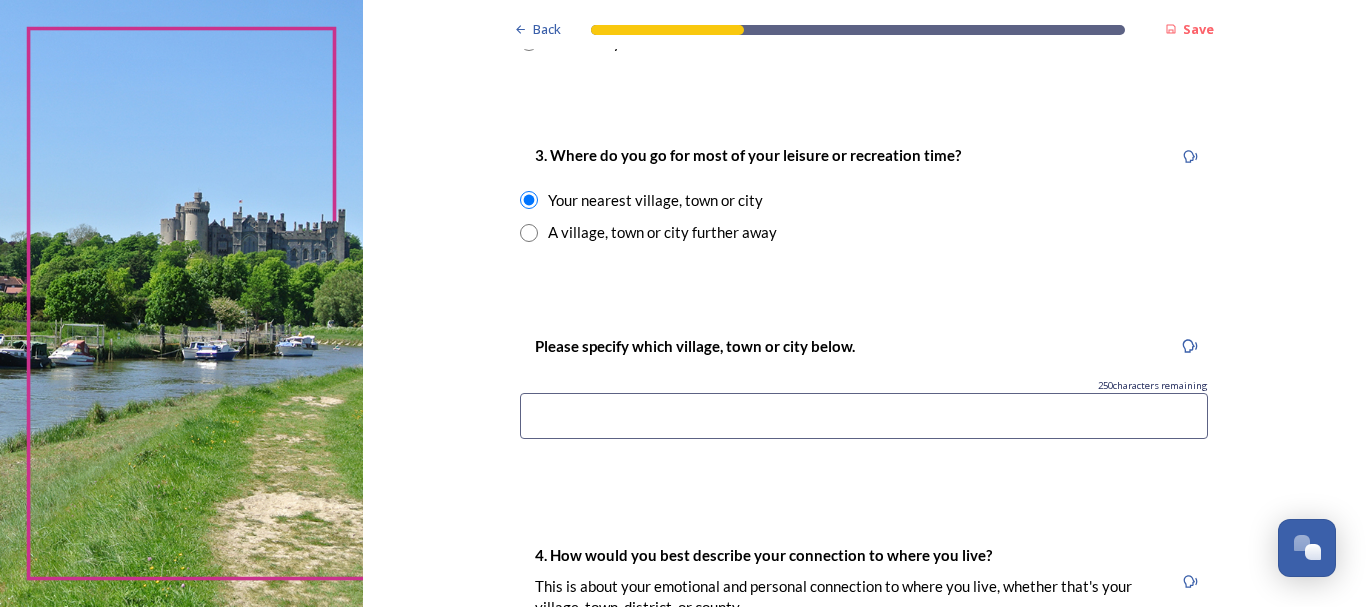 click at bounding box center (864, 416) 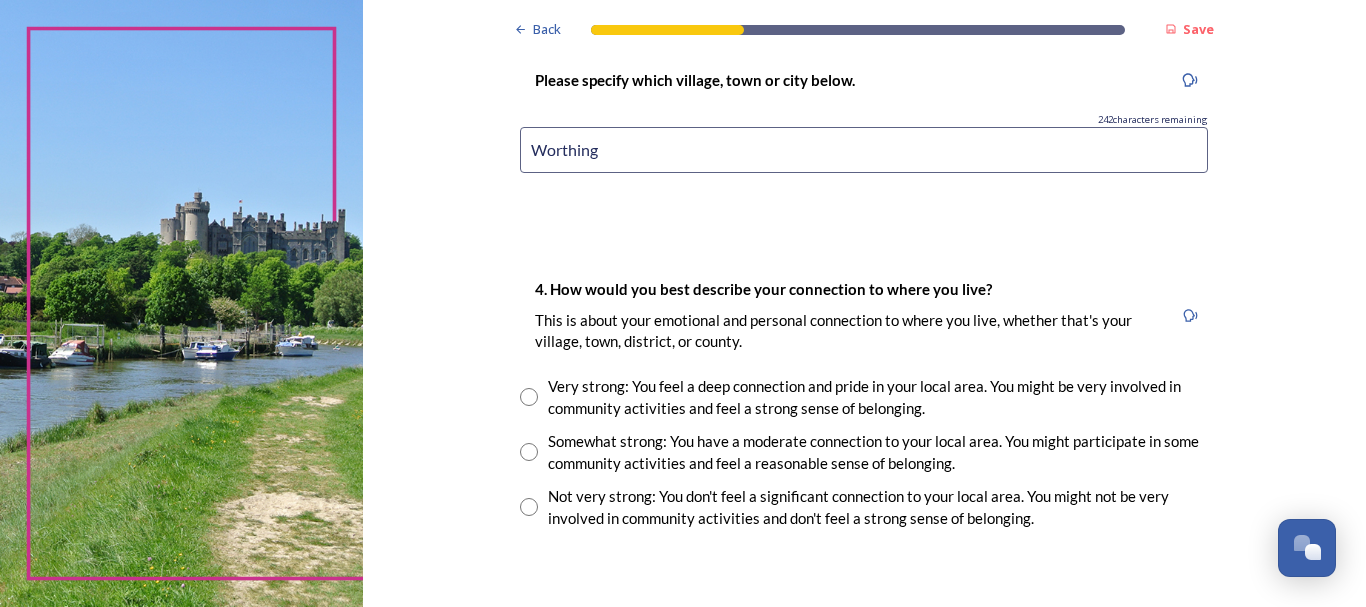 scroll, scrollTop: 1300, scrollLeft: 0, axis: vertical 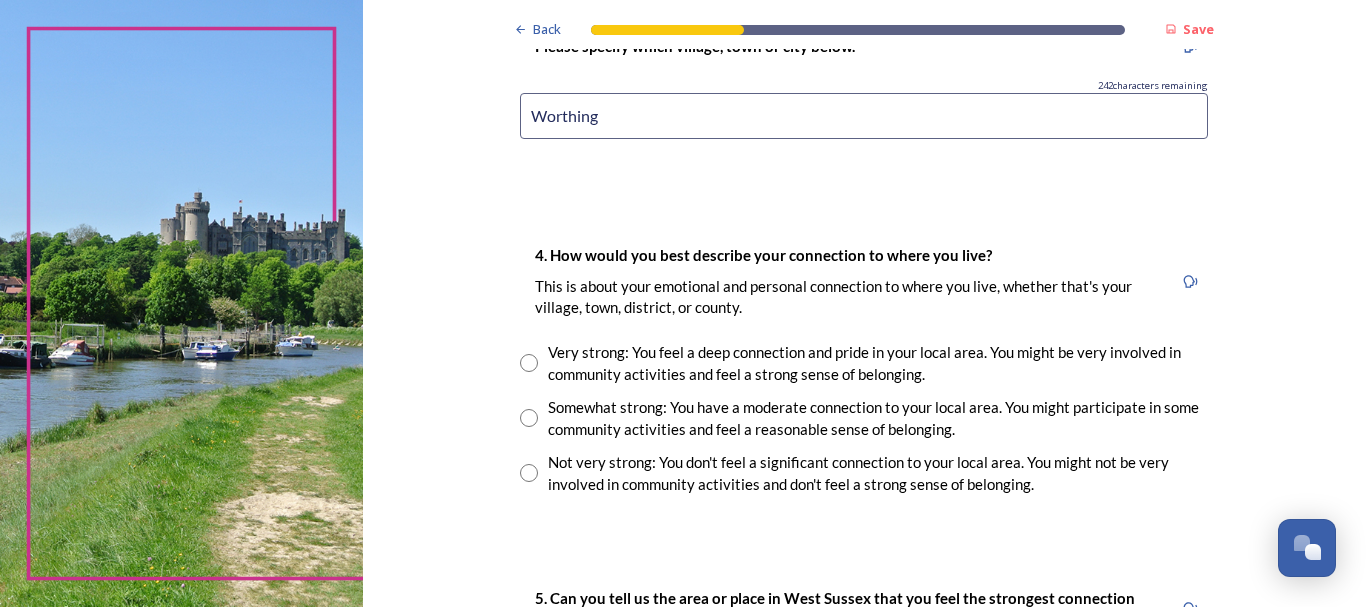 type on "Worthing" 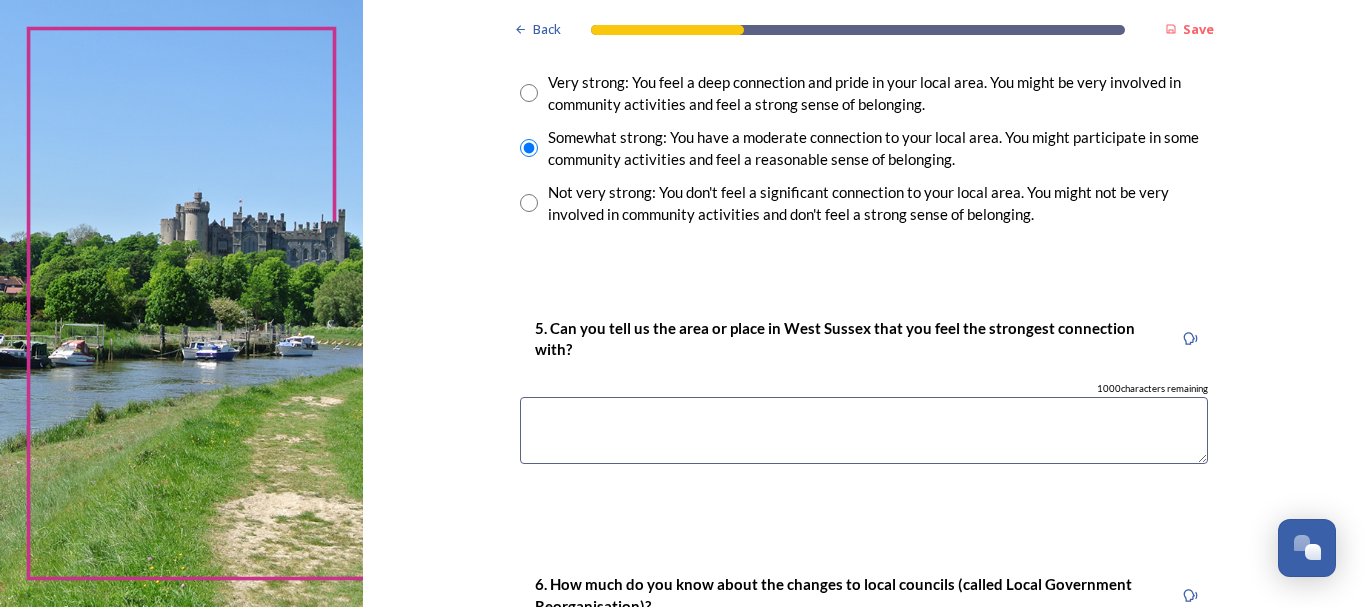 scroll, scrollTop: 1600, scrollLeft: 0, axis: vertical 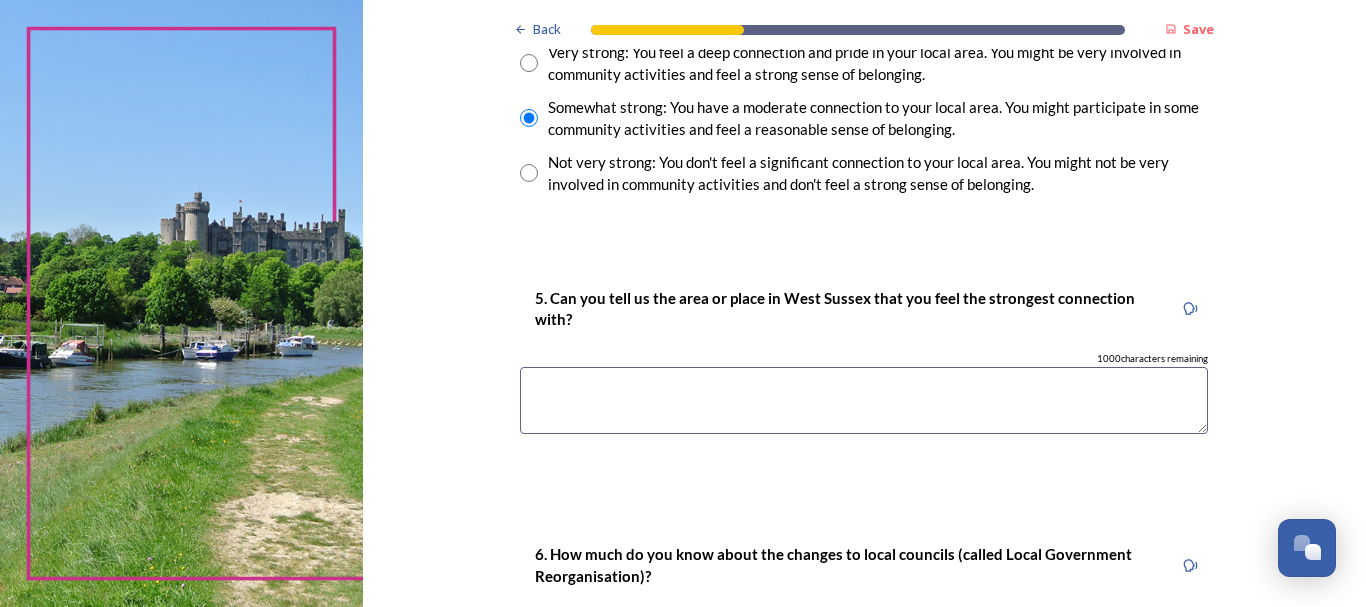 click at bounding box center [864, 400] 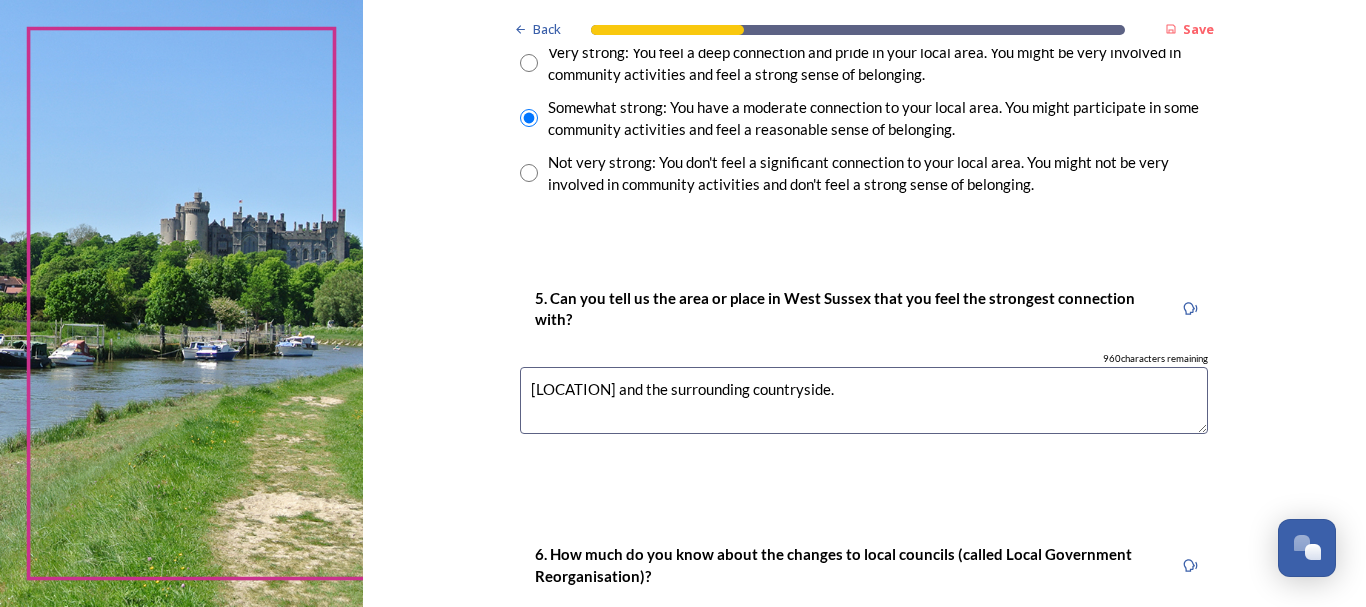 click on "[LOCATION] and the surrounding countryside." at bounding box center (864, 400) 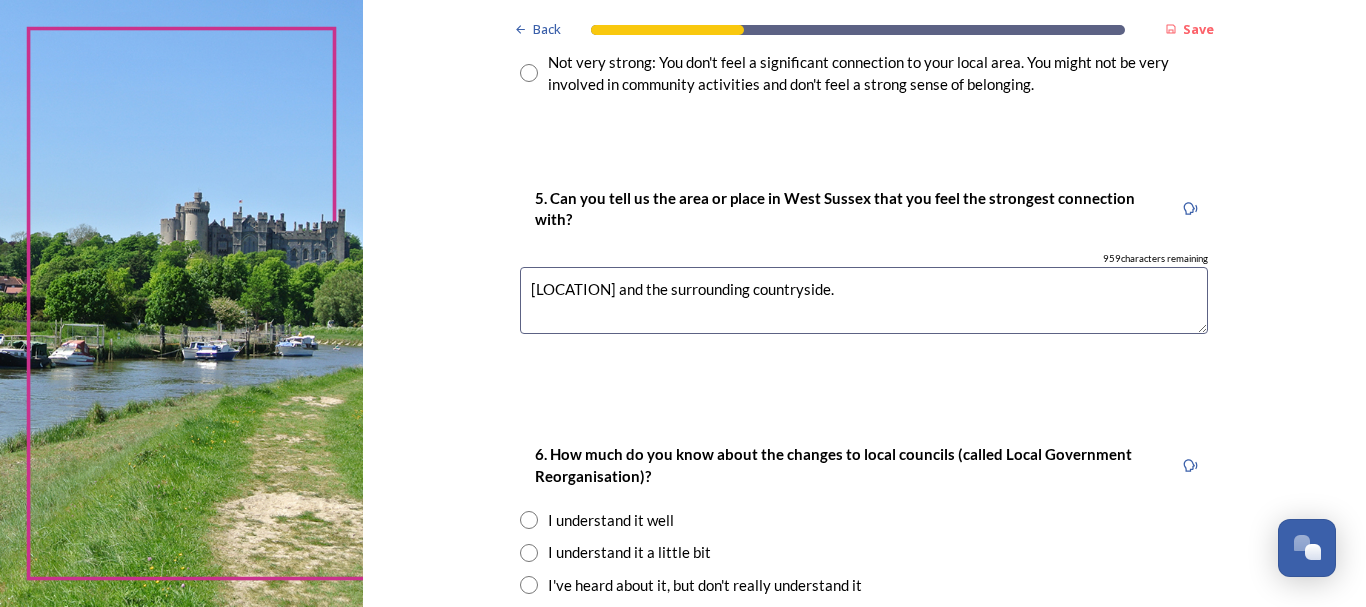 scroll, scrollTop: 1800, scrollLeft: 0, axis: vertical 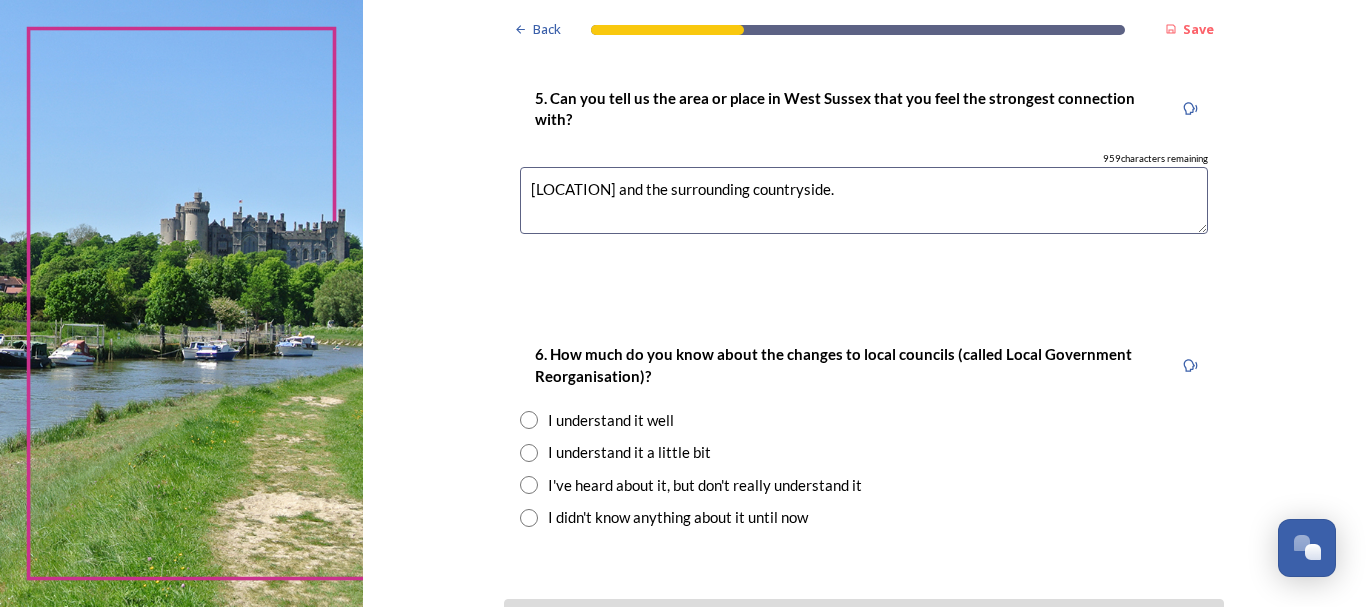 type on "[LOCATION] and the surrounding countryside." 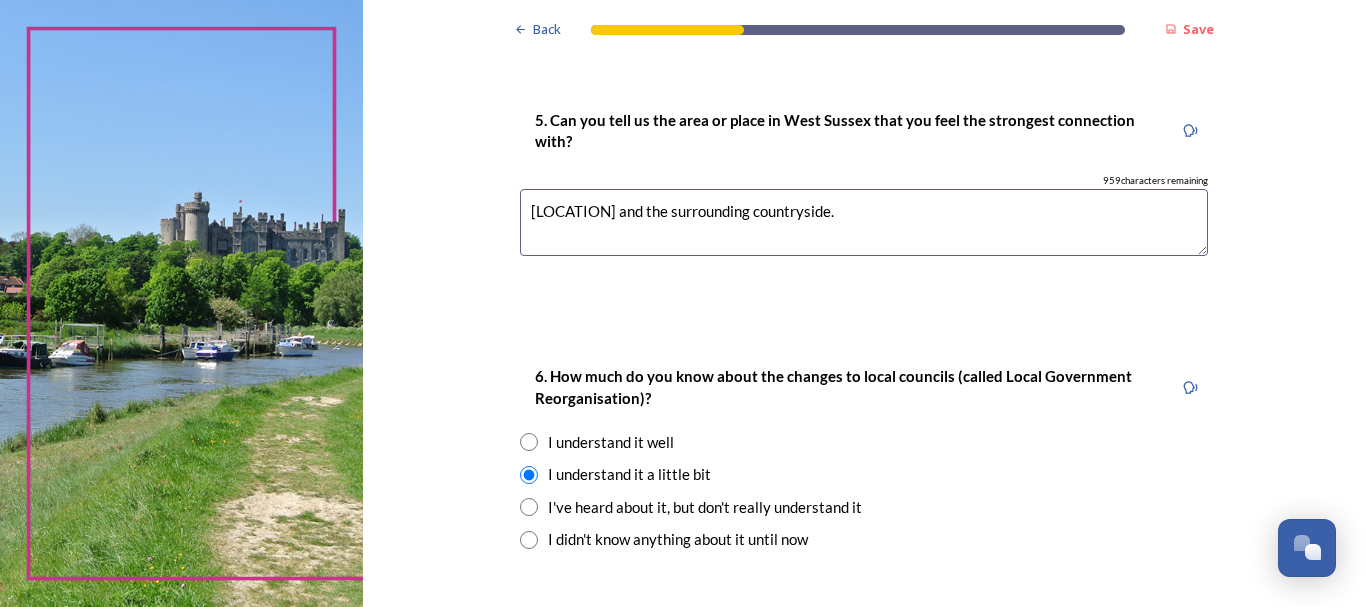 scroll, scrollTop: 1957, scrollLeft: 0, axis: vertical 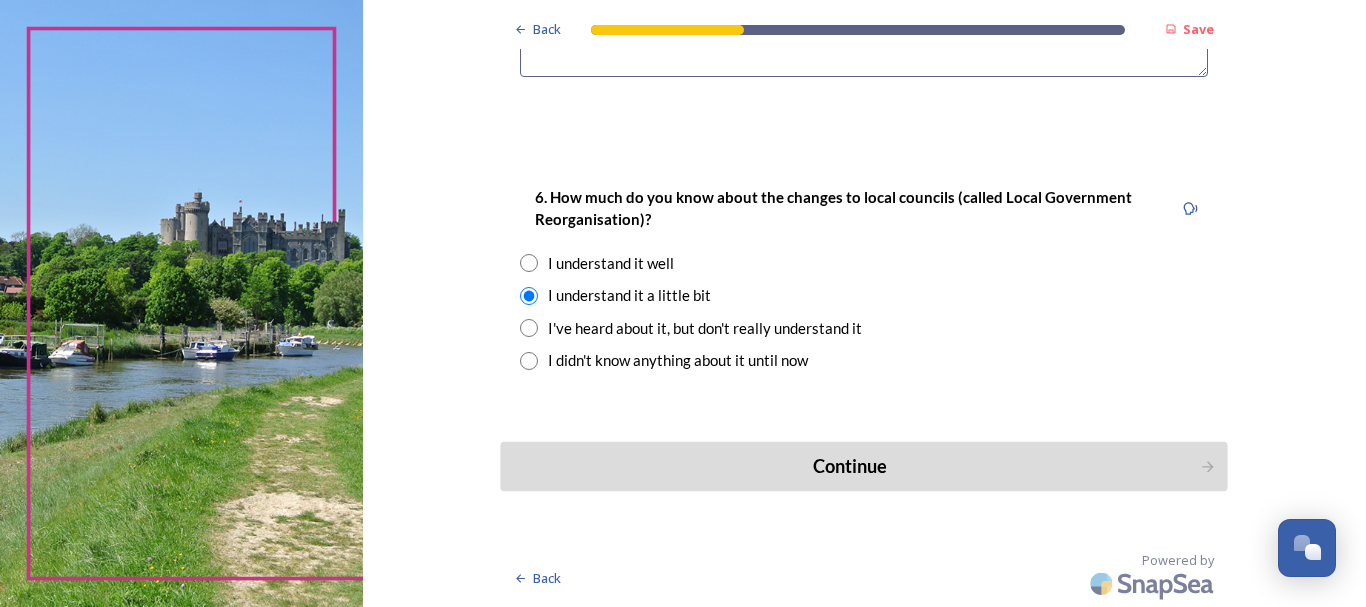 click on "Continue" at bounding box center (850, 466) 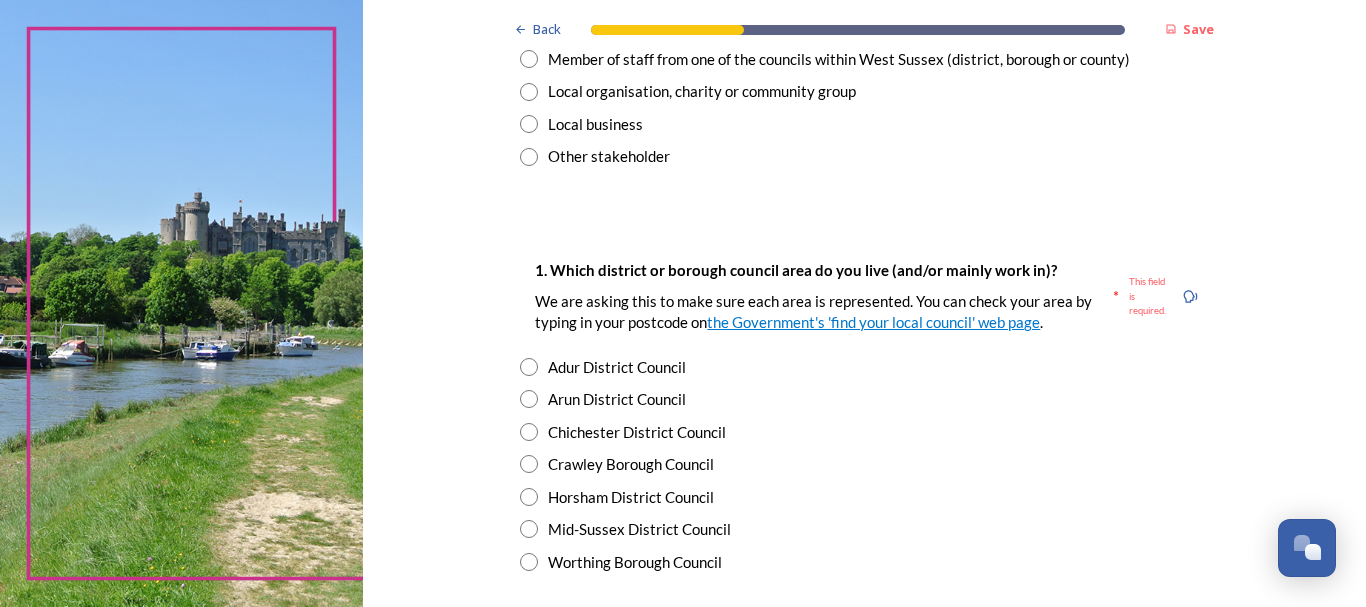 scroll, scrollTop: 257, scrollLeft: 0, axis: vertical 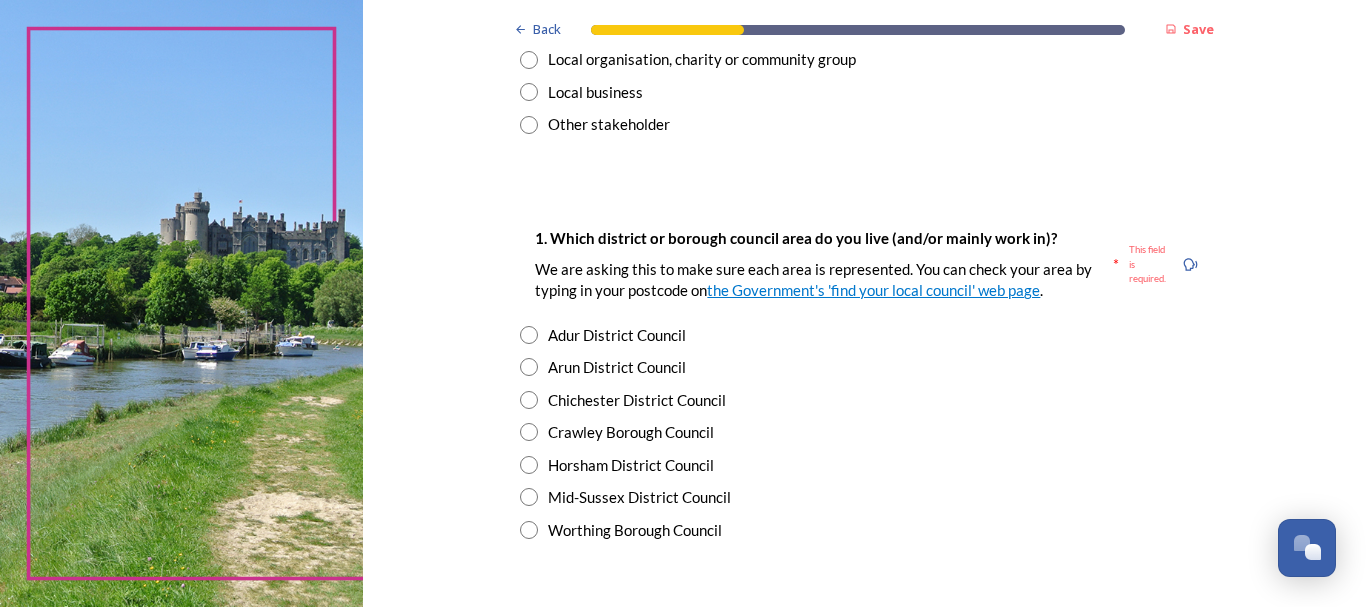 click at bounding box center [529, 530] 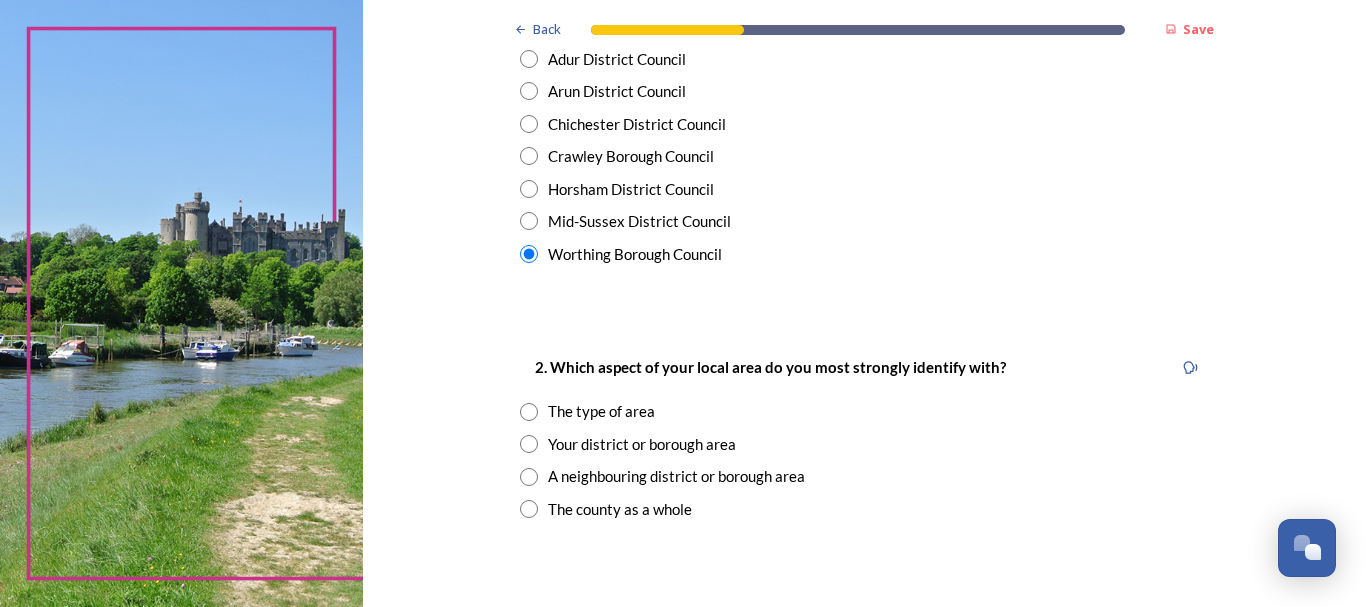 scroll, scrollTop: 657, scrollLeft: 0, axis: vertical 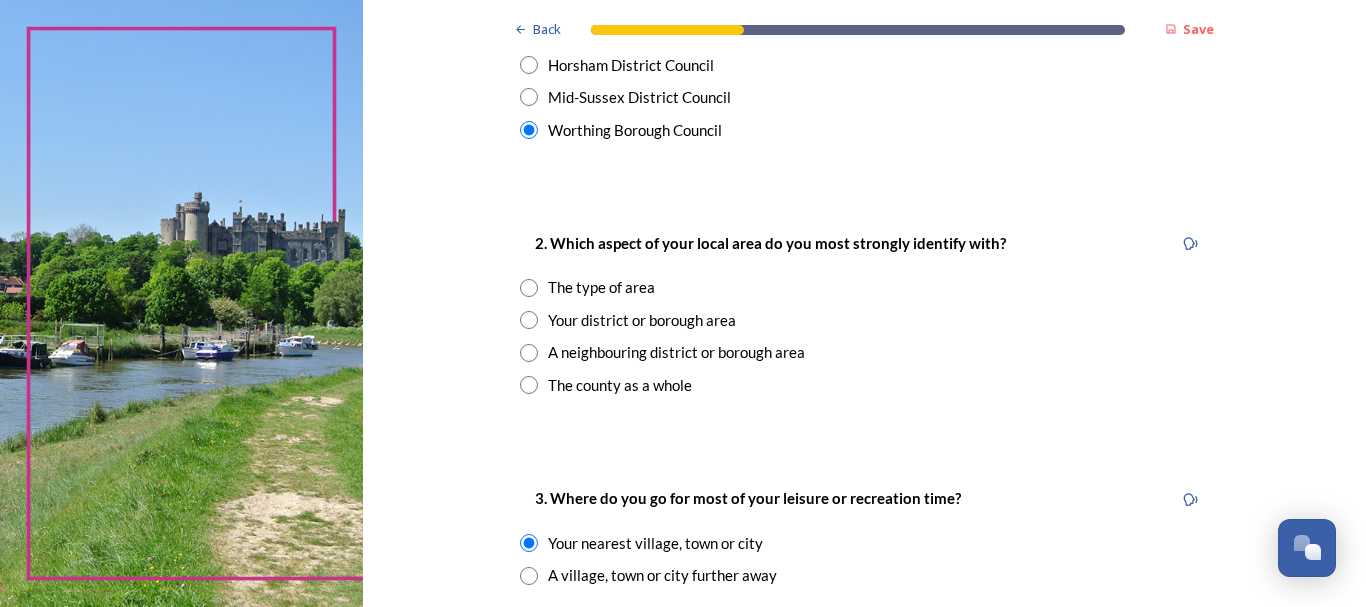 click at bounding box center (529, 385) 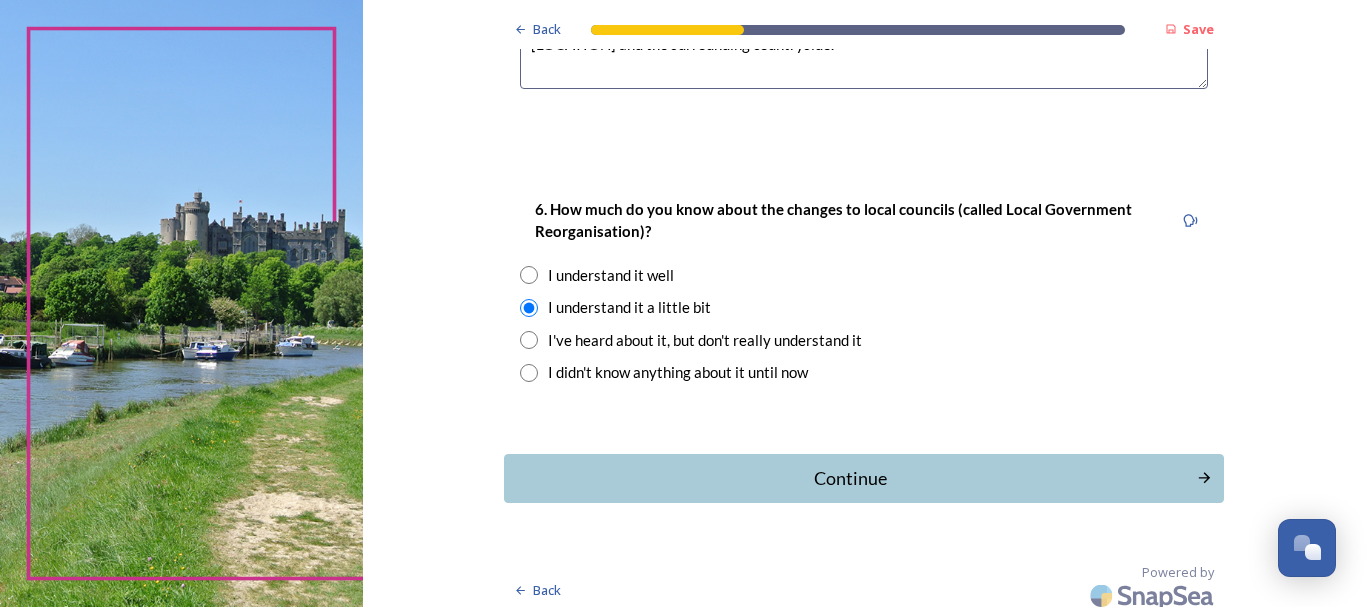 scroll, scrollTop: 1957, scrollLeft: 0, axis: vertical 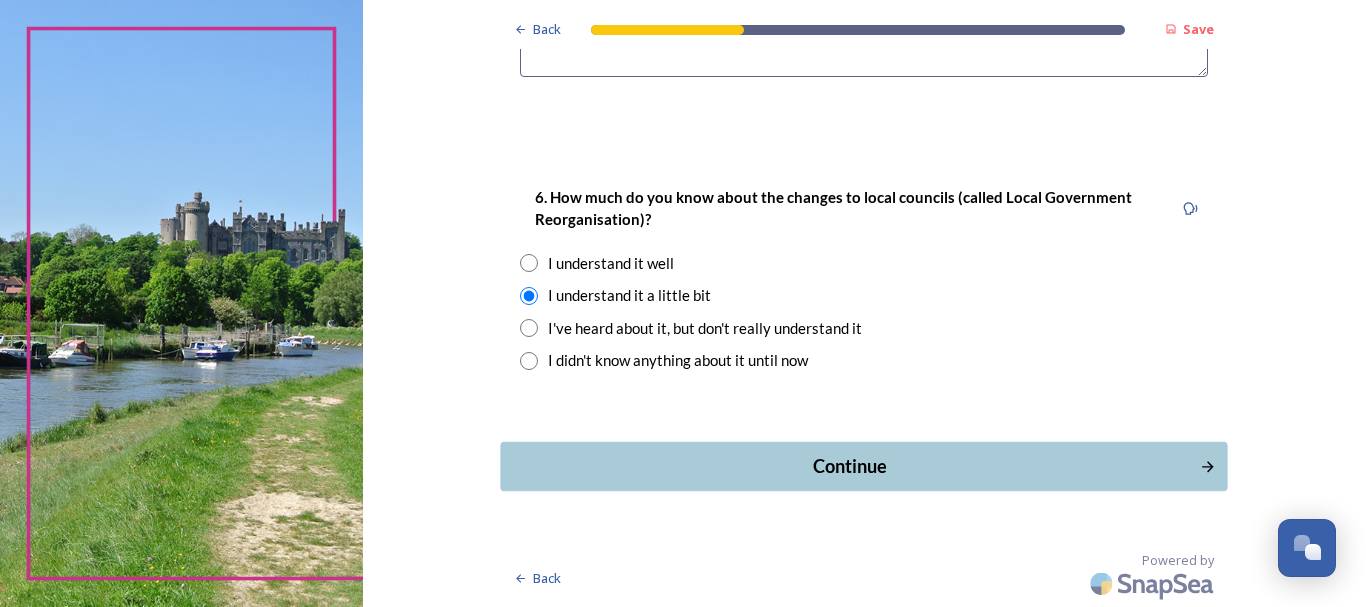 click on "Continue" at bounding box center (850, 466) 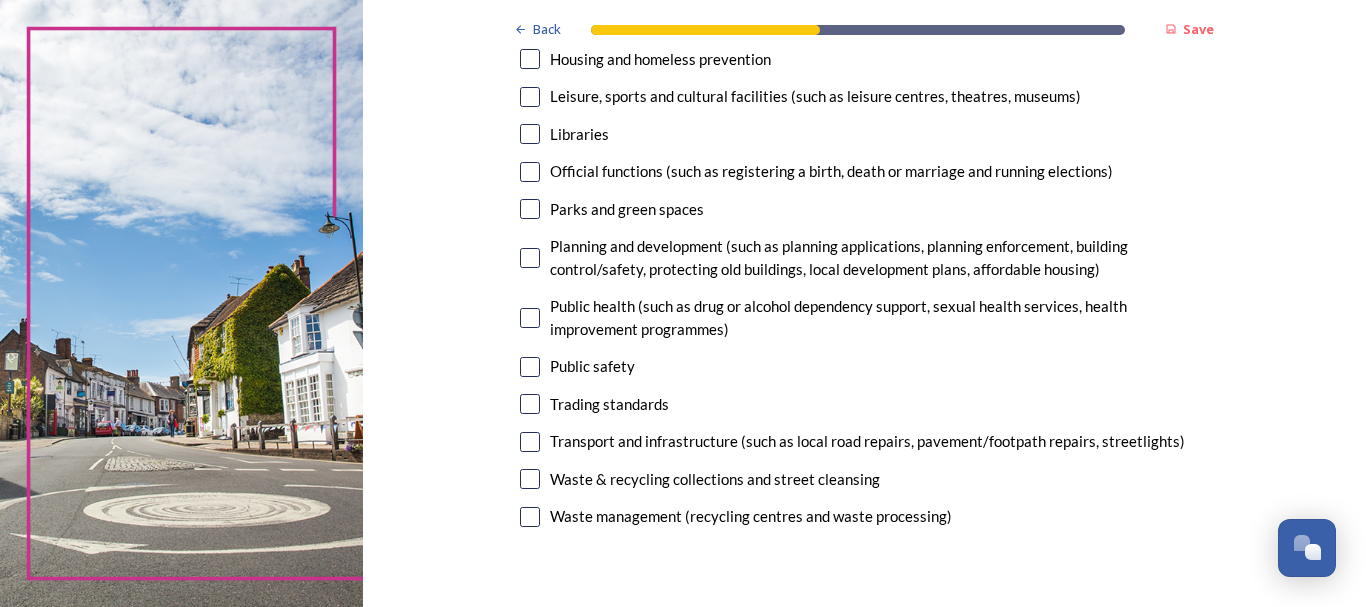 scroll, scrollTop: 600, scrollLeft: 0, axis: vertical 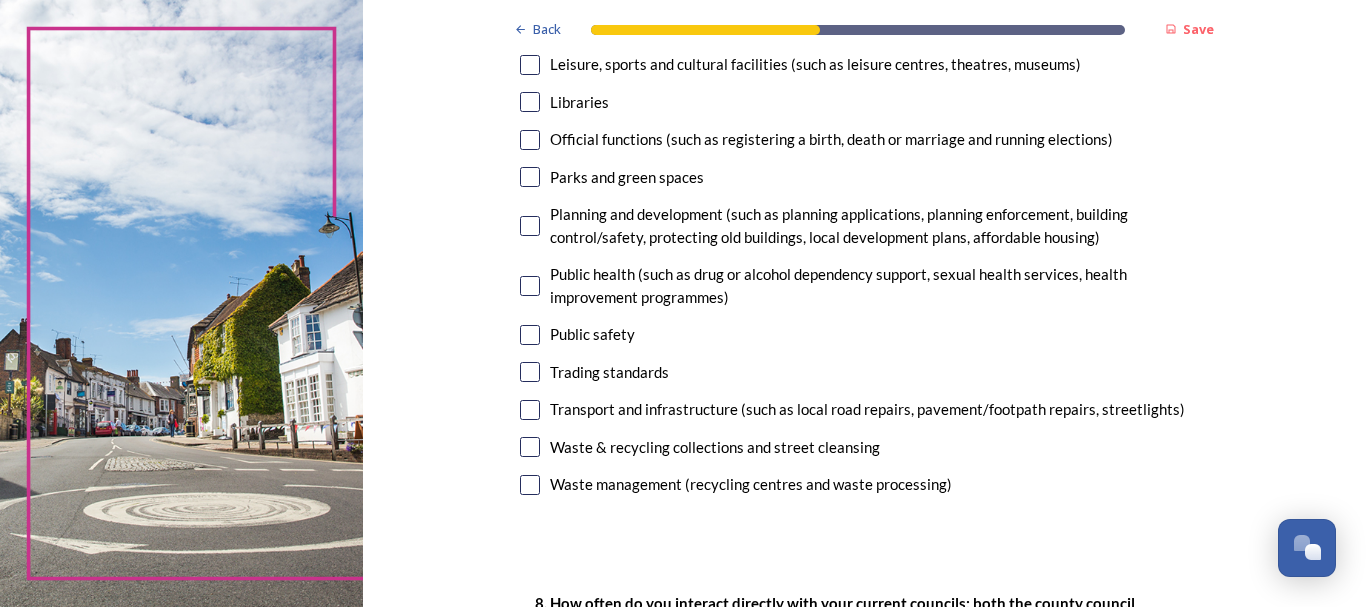 click at bounding box center (530, 410) 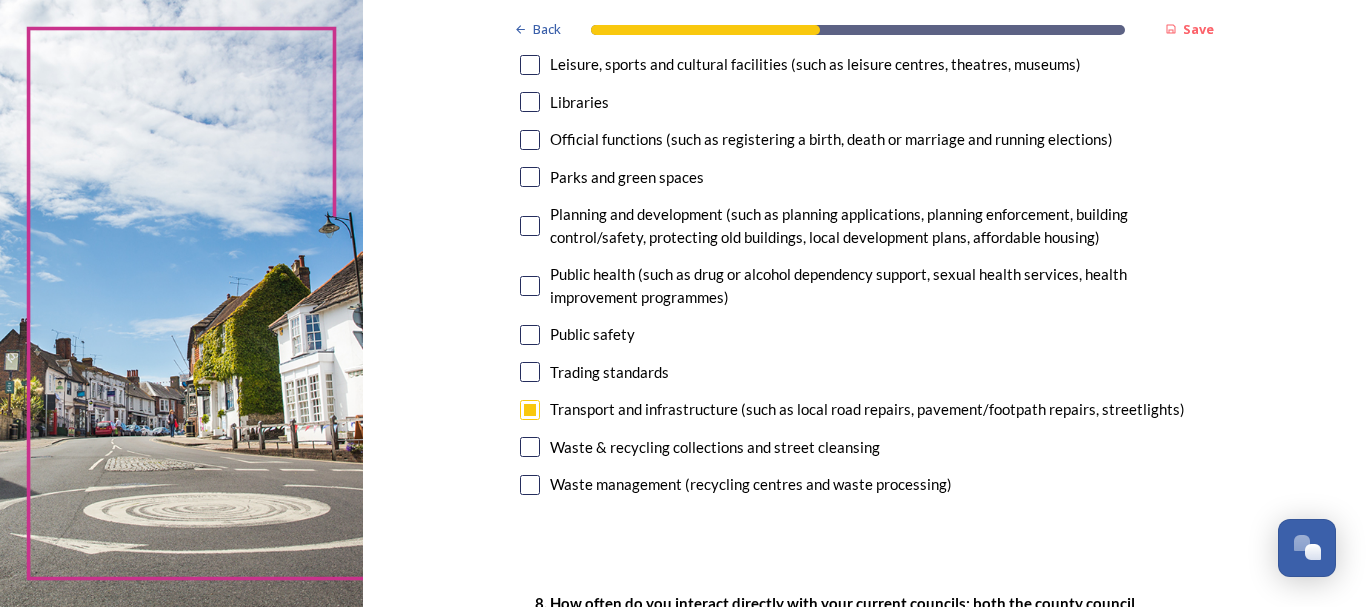 click at bounding box center (530, 447) 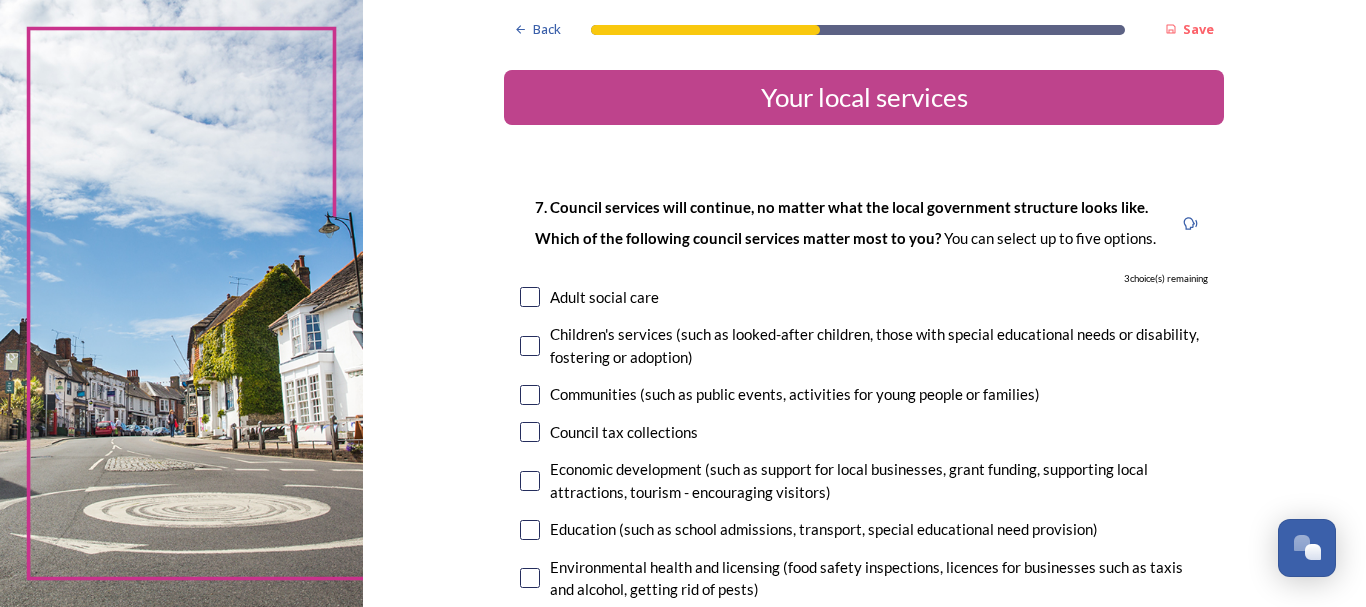 scroll, scrollTop: 100, scrollLeft: 0, axis: vertical 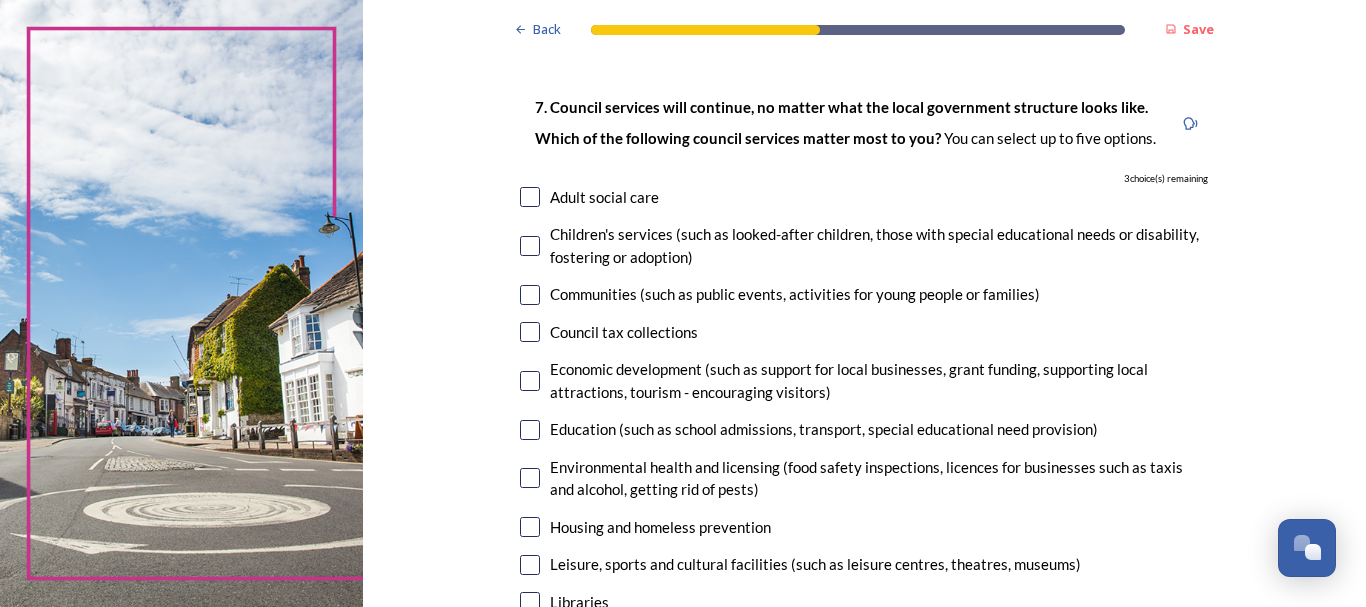 click at bounding box center [530, 430] 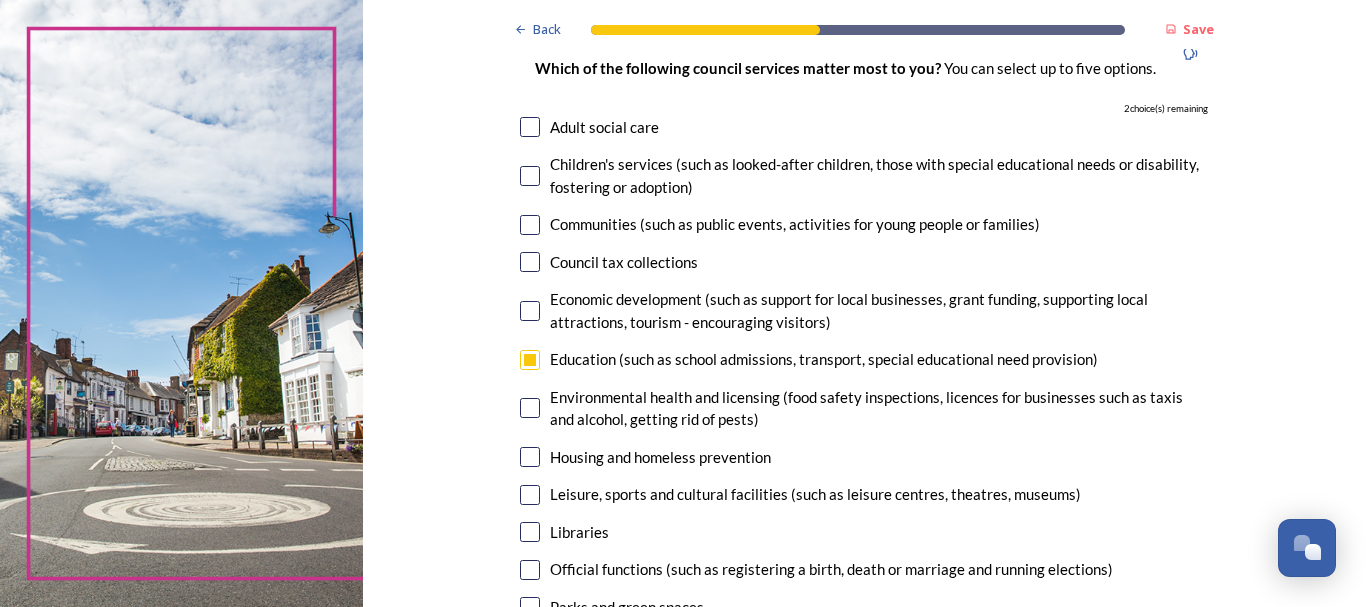scroll, scrollTop: 200, scrollLeft: 0, axis: vertical 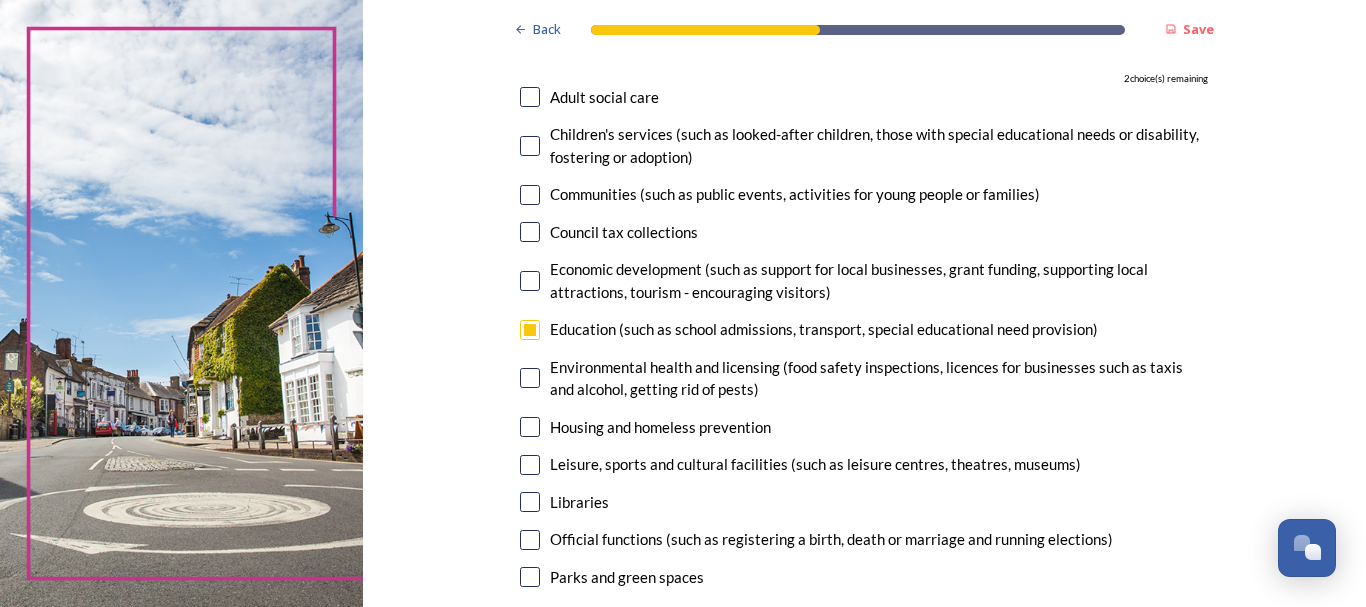 click at bounding box center (530, 465) 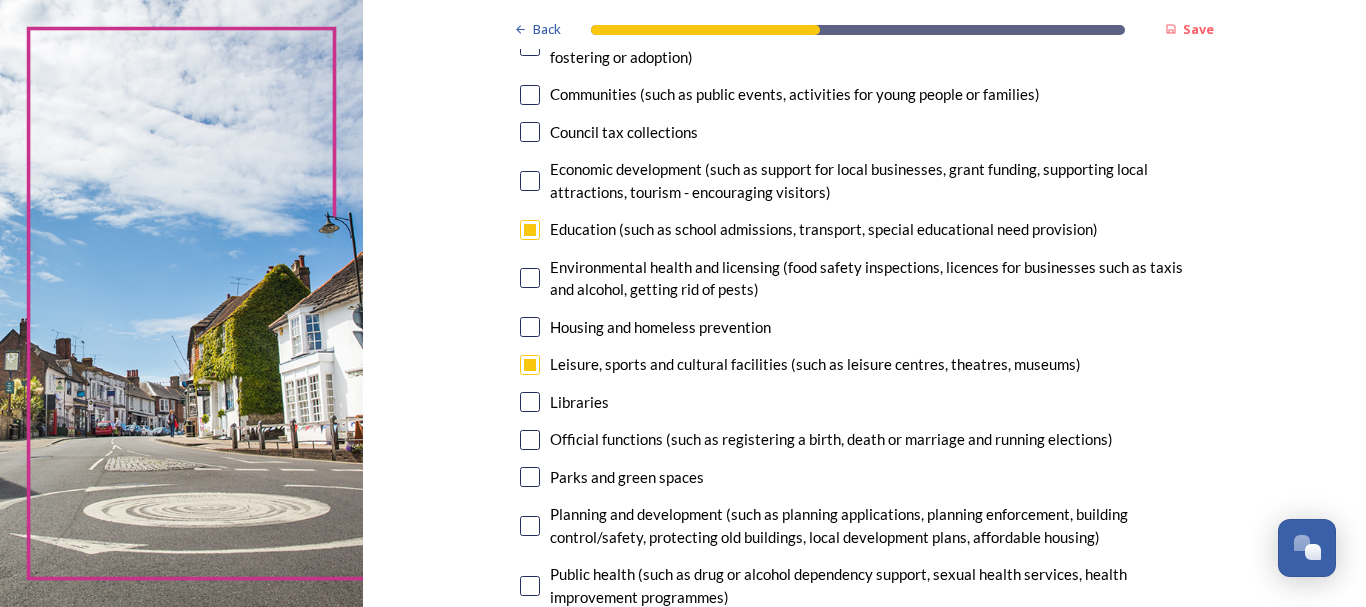 scroll, scrollTop: 400, scrollLeft: 0, axis: vertical 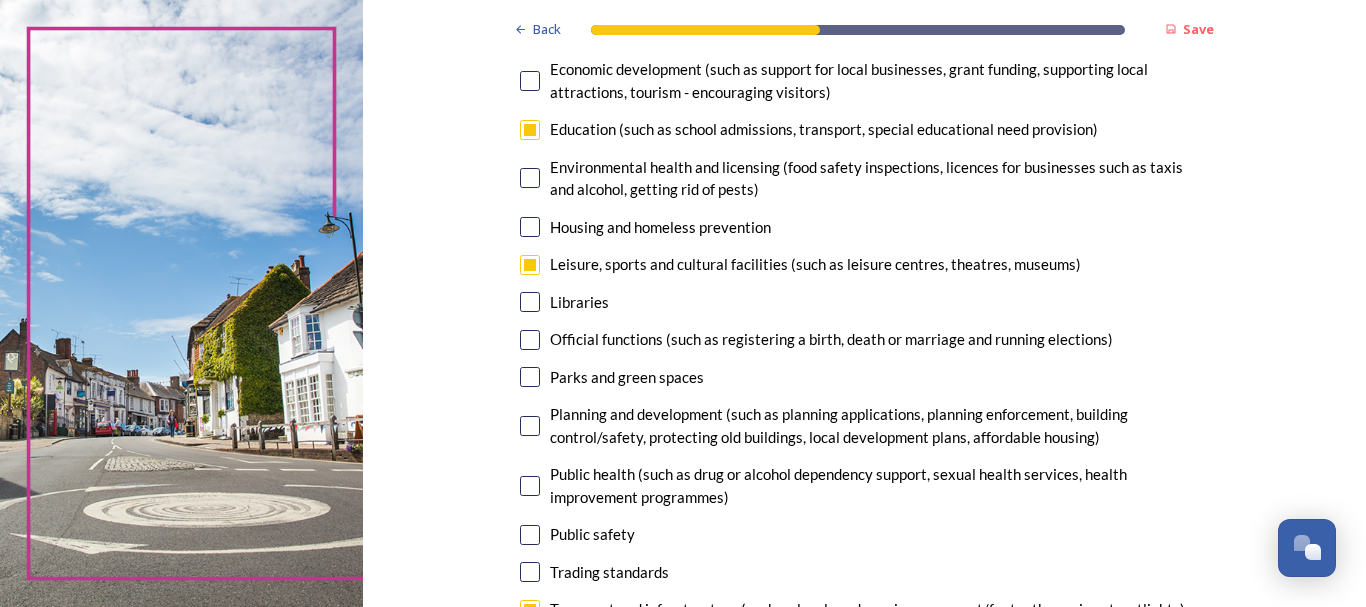 click at bounding box center [530, 426] 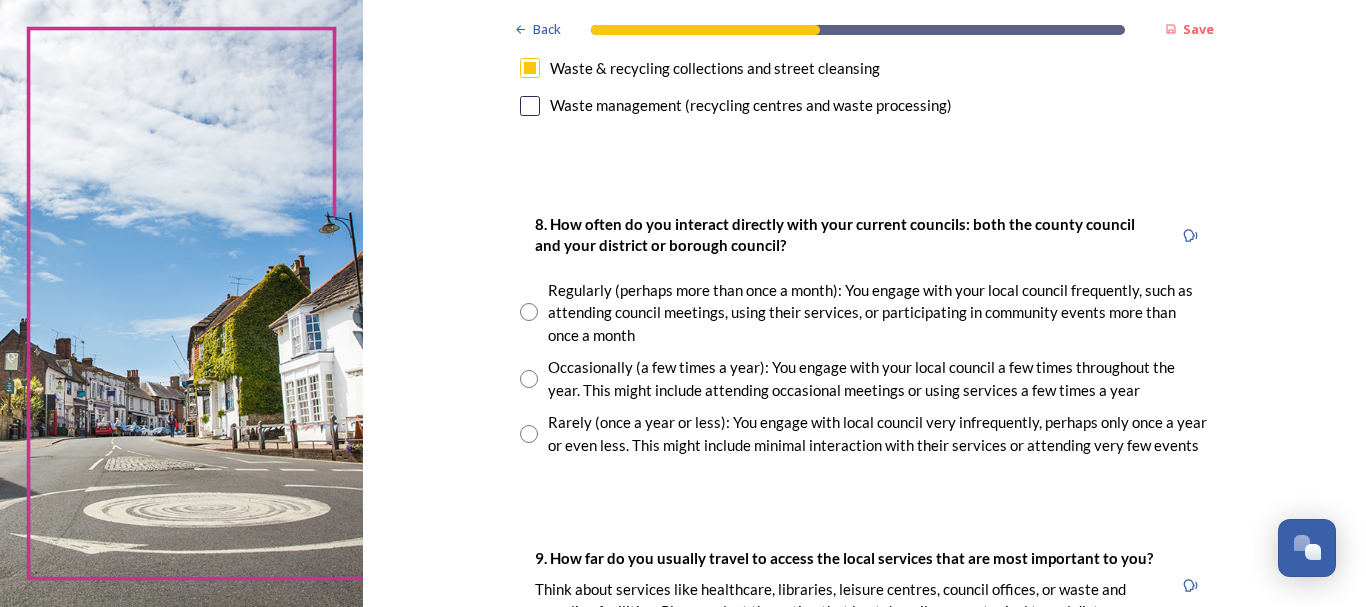 scroll, scrollTop: 1000, scrollLeft: 0, axis: vertical 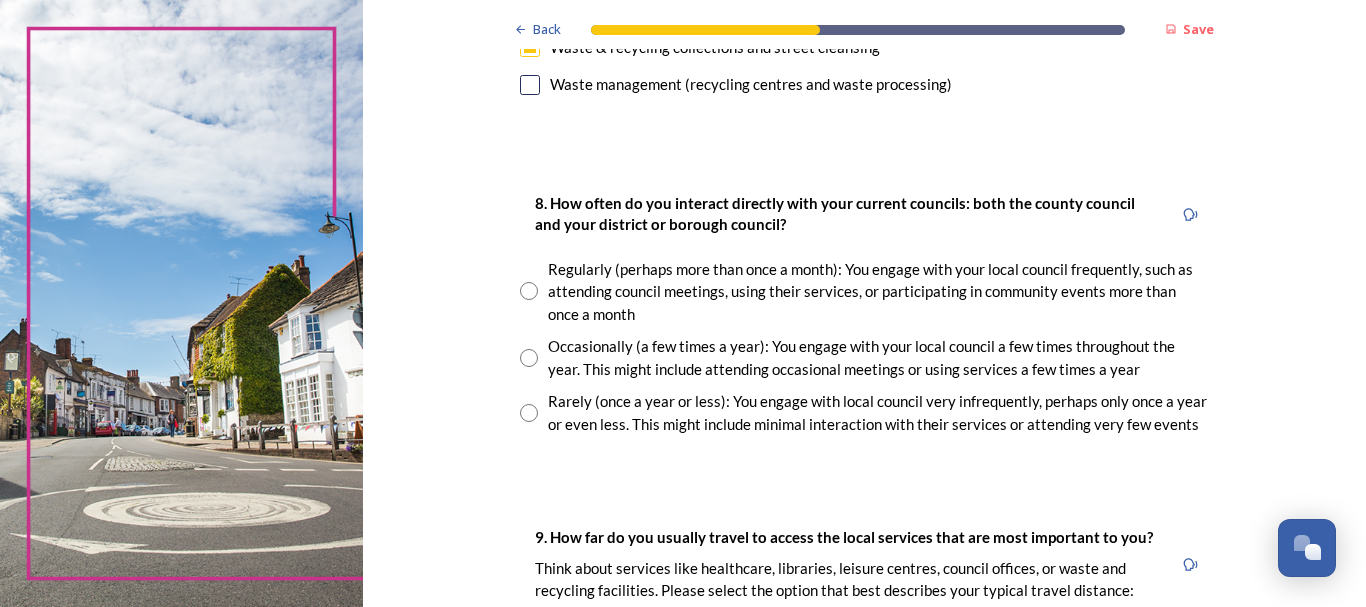 click at bounding box center (529, 358) 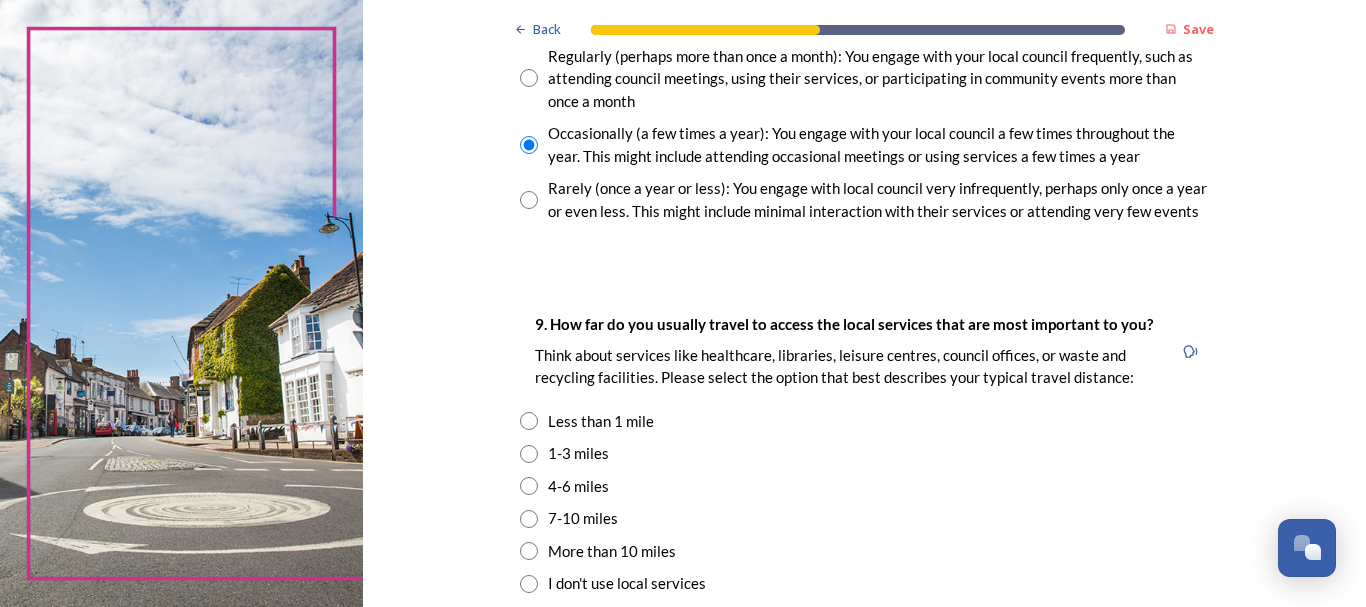 scroll, scrollTop: 1300, scrollLeft: 0, axis: vertical 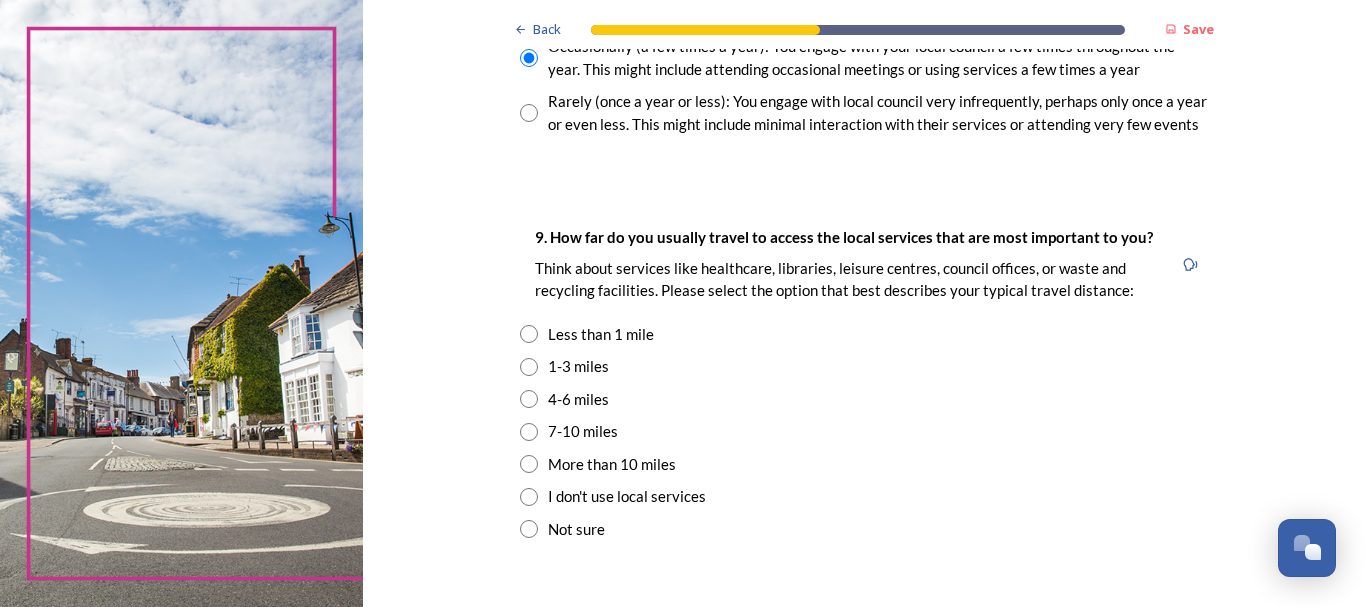 click at bounding box center (529, 399) 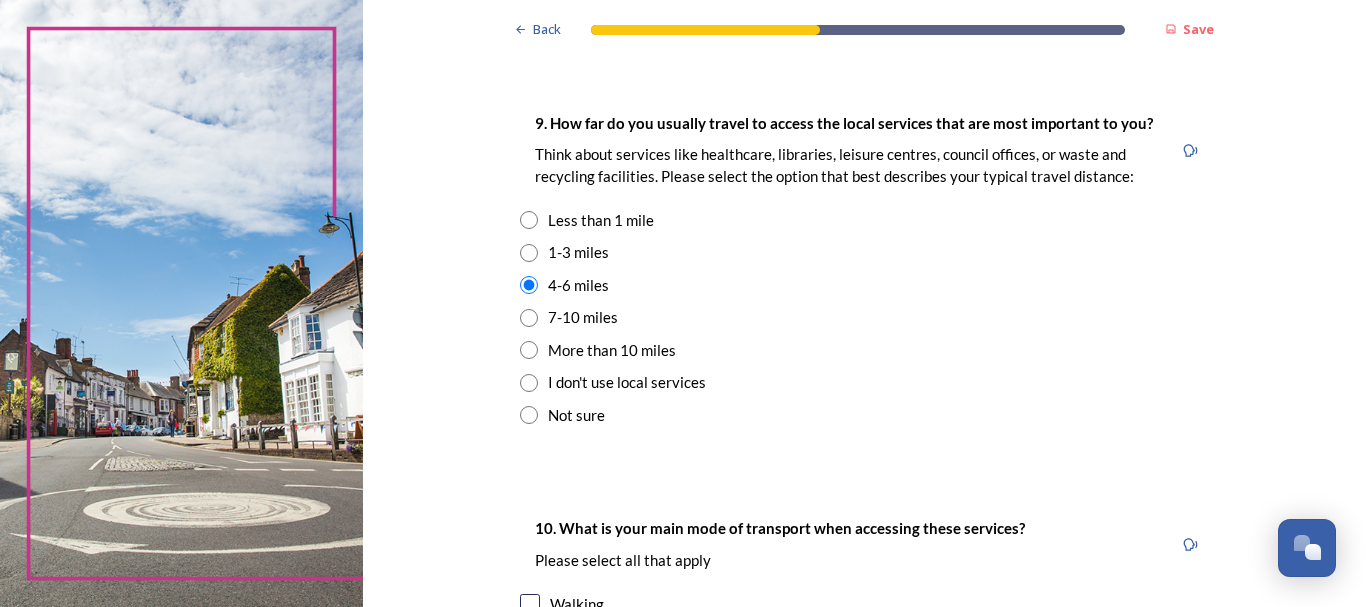 scroll, scrollTop: 1400, scrollLeft: 0, axis: vertical 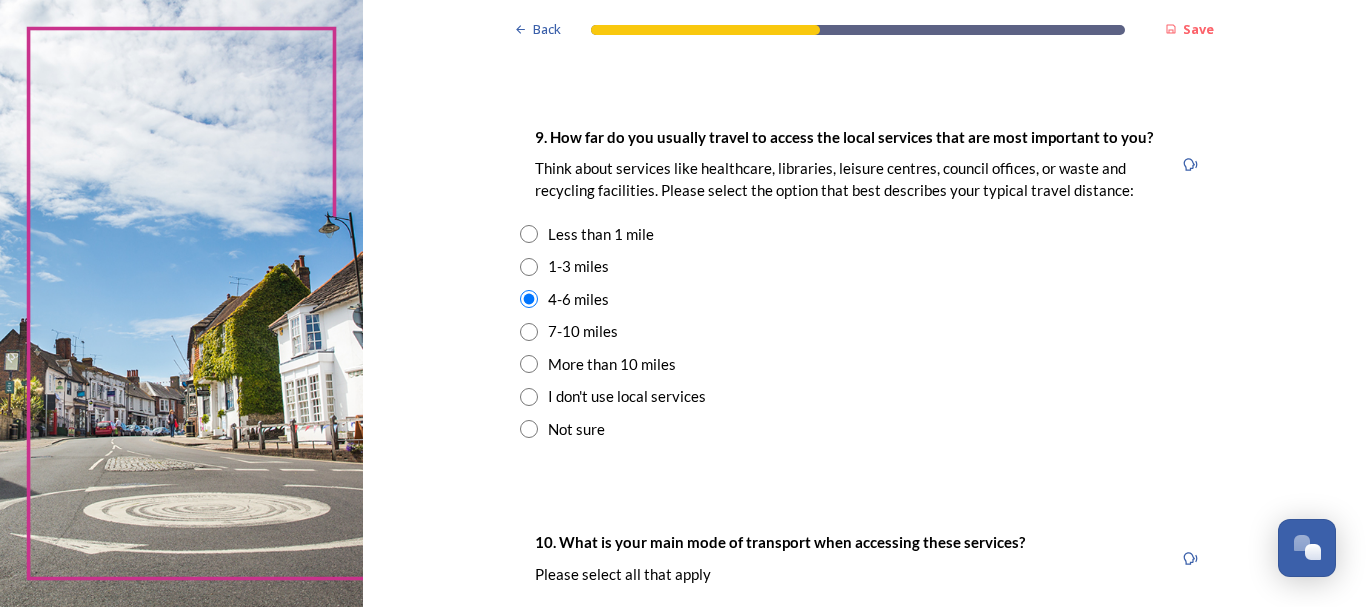 click at bounding box center [529, 299] 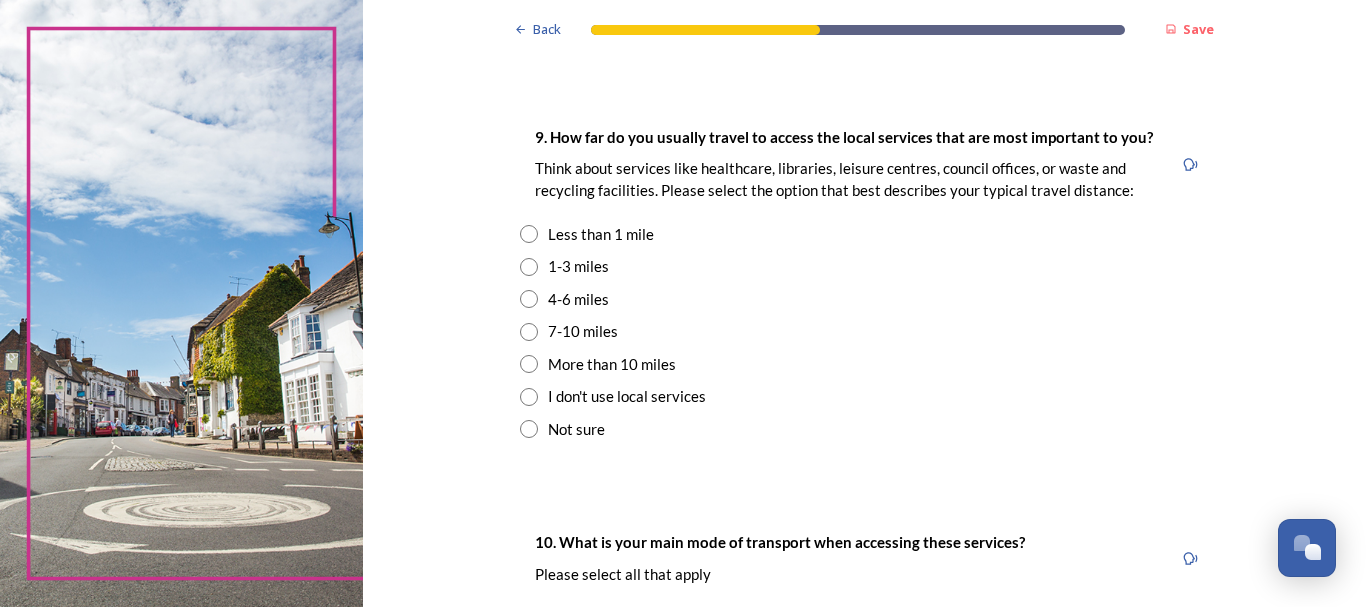 click at bounding box center [529, 429] 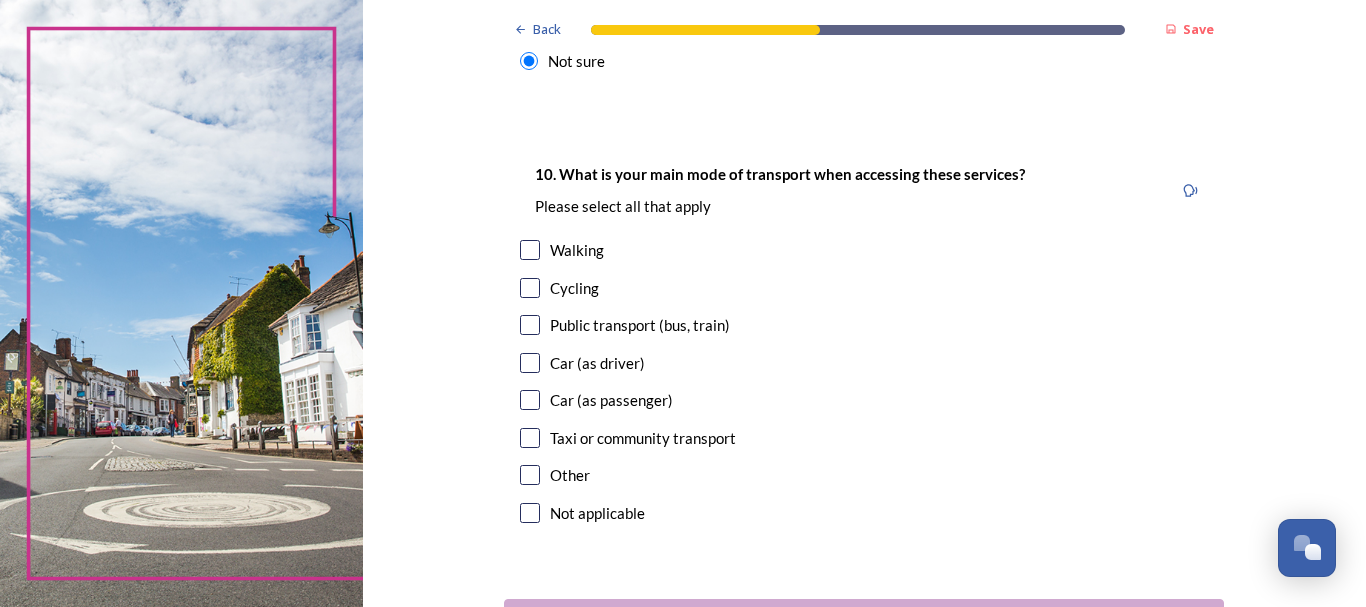 scroll, scrollTop: 1800, scrollLeft: 0, axis: vertical 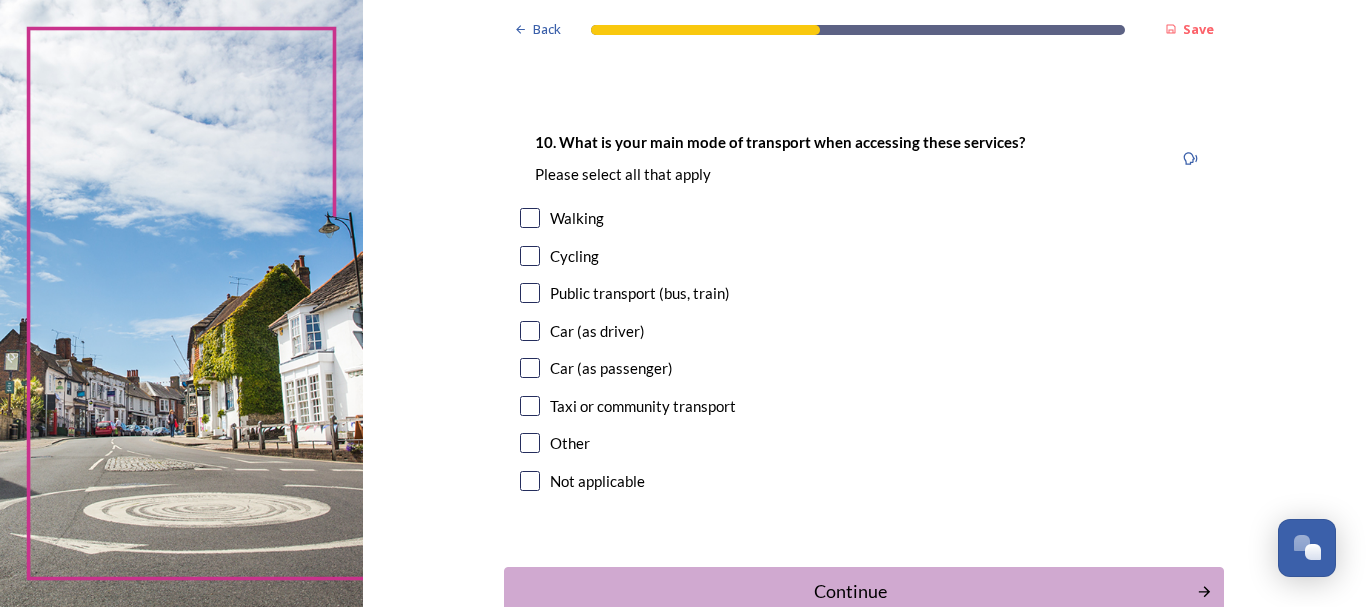 click at bounding box center [530, 331] 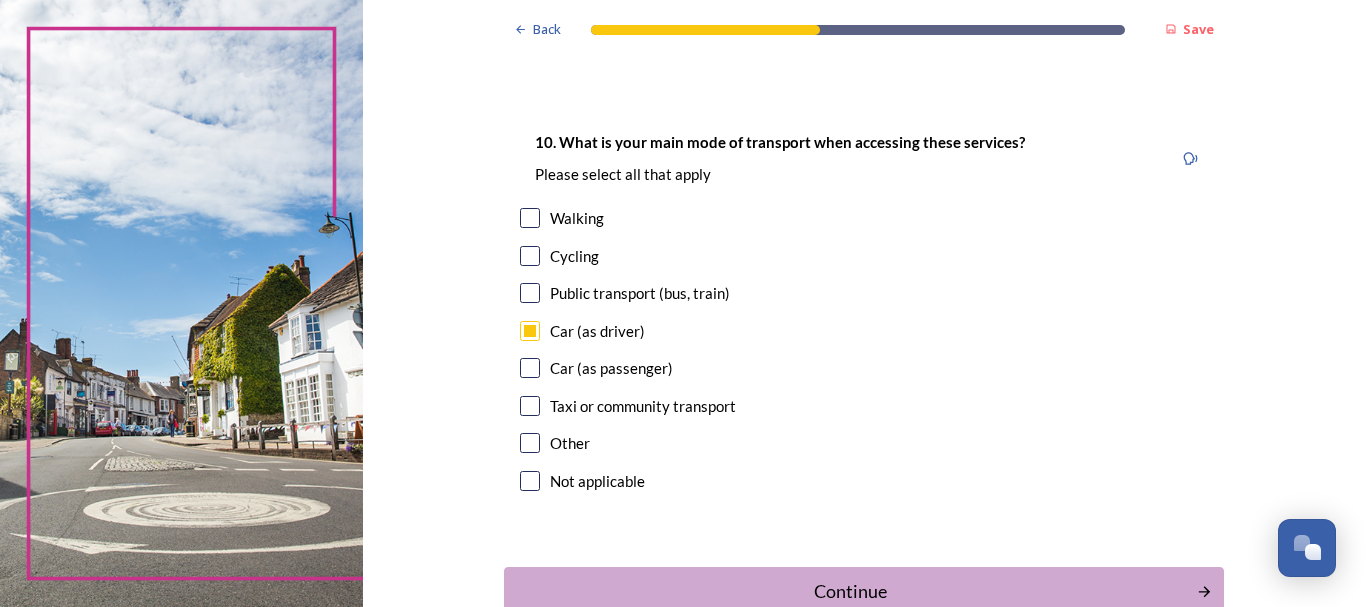 click at bounding box center [530, 368] 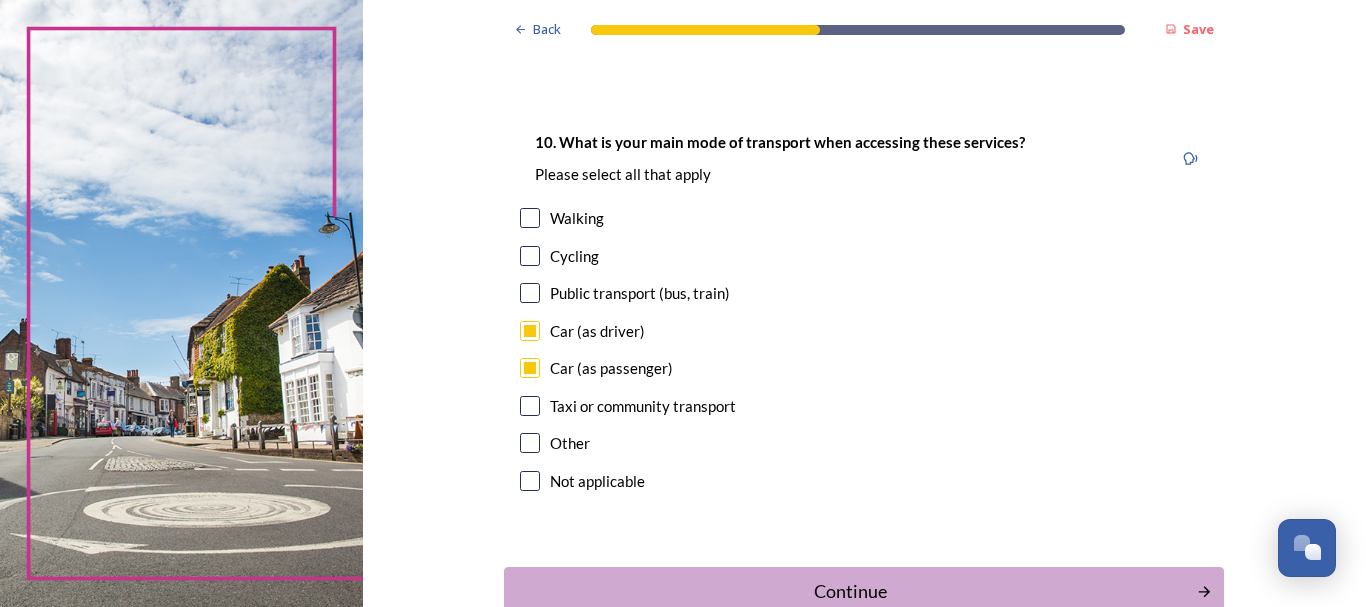 click at bounding box center [530, 218] 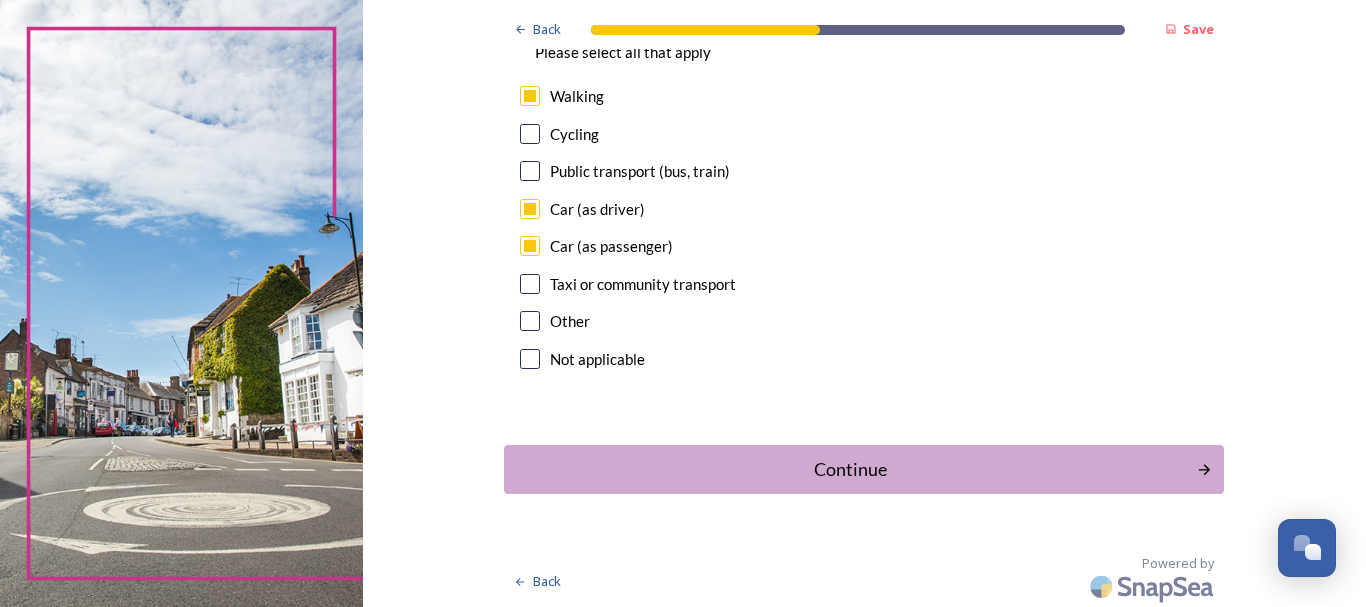 scroll, scrollTop: 1925, scrollLeft: 0, axis: vertical 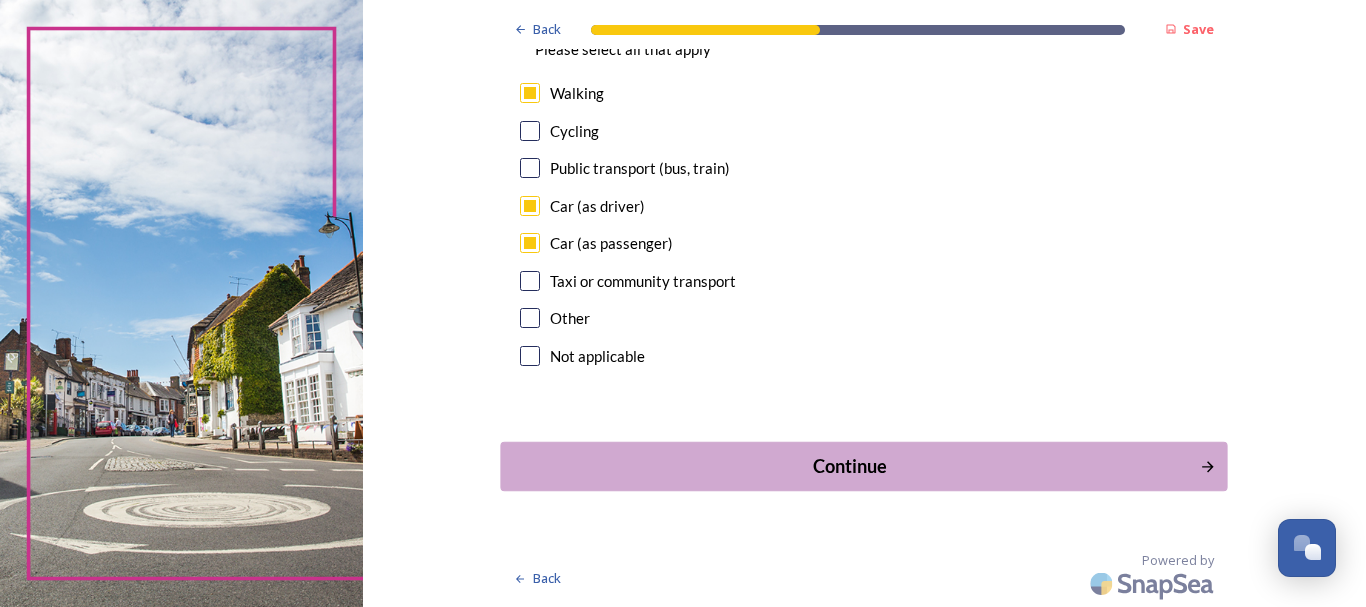click on "Continue" at bounding box center (850, 466) 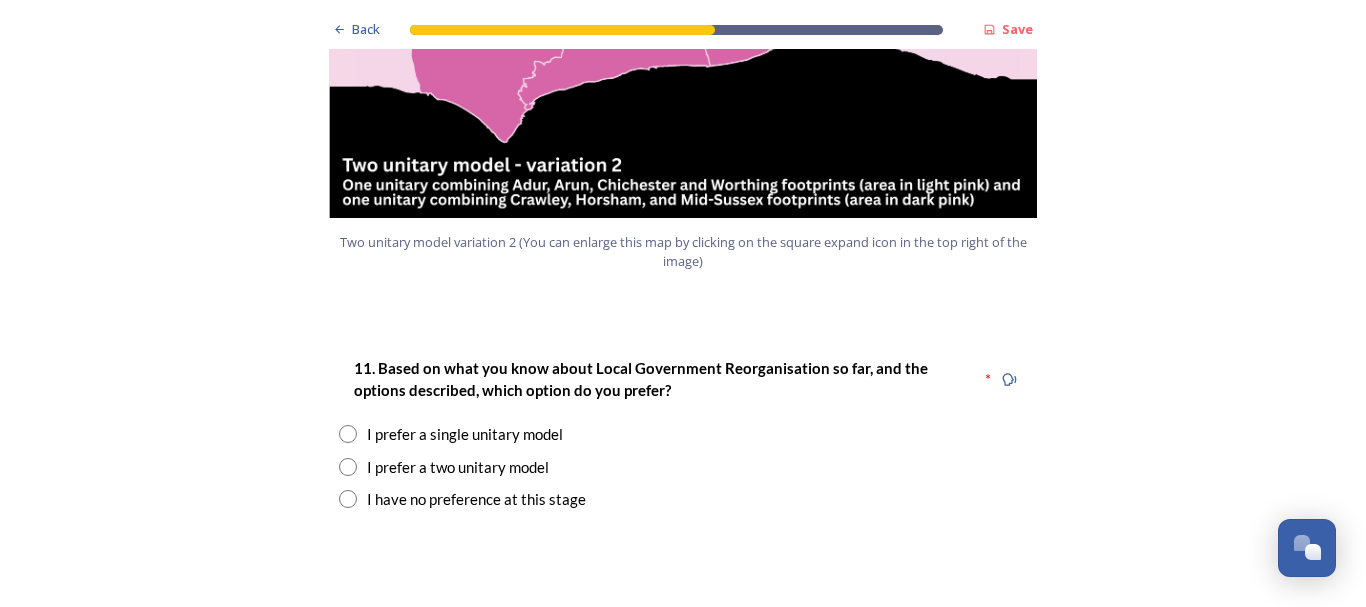 scroll, scrollTop: 2500, scrollLeft: 0, axis: vertical 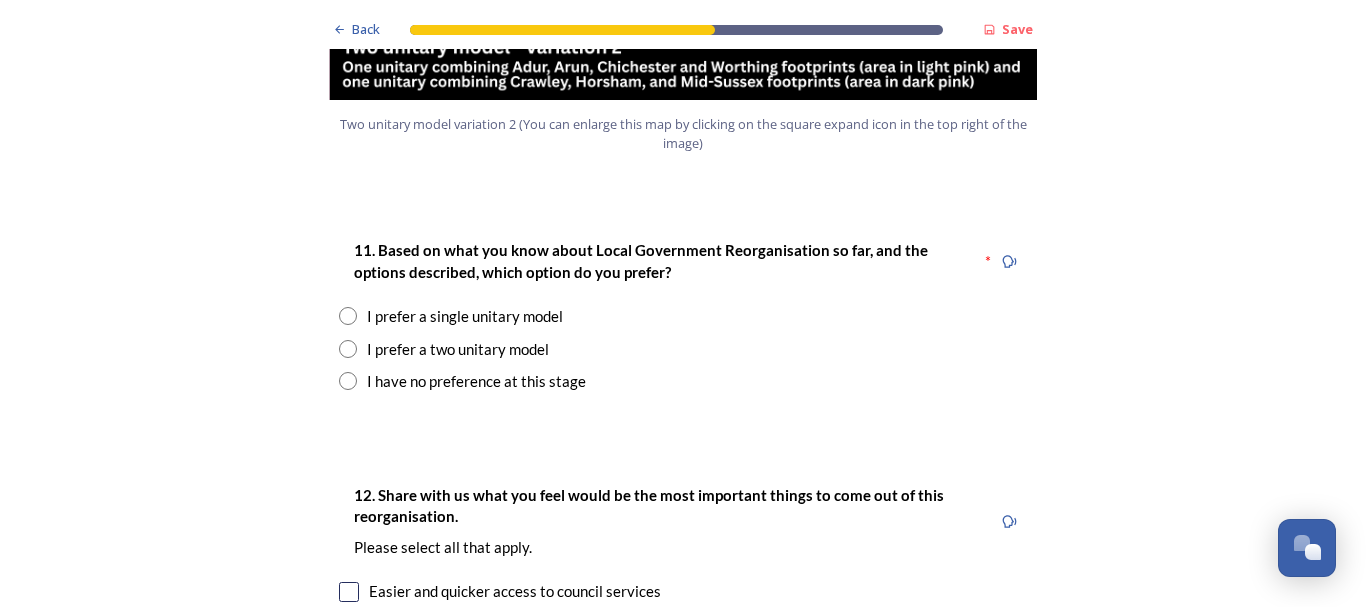 click at bounding box center [348, 316] 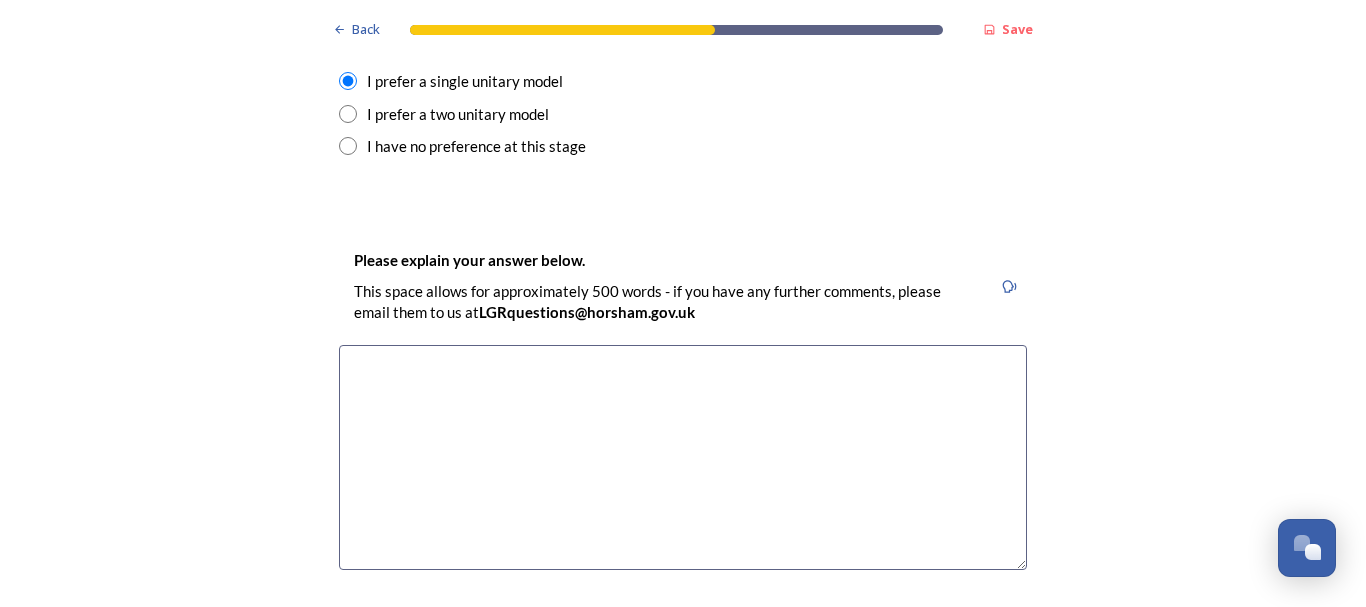 scroll, scrollTop: 2700, scrollLeft: 0, axis: vertical 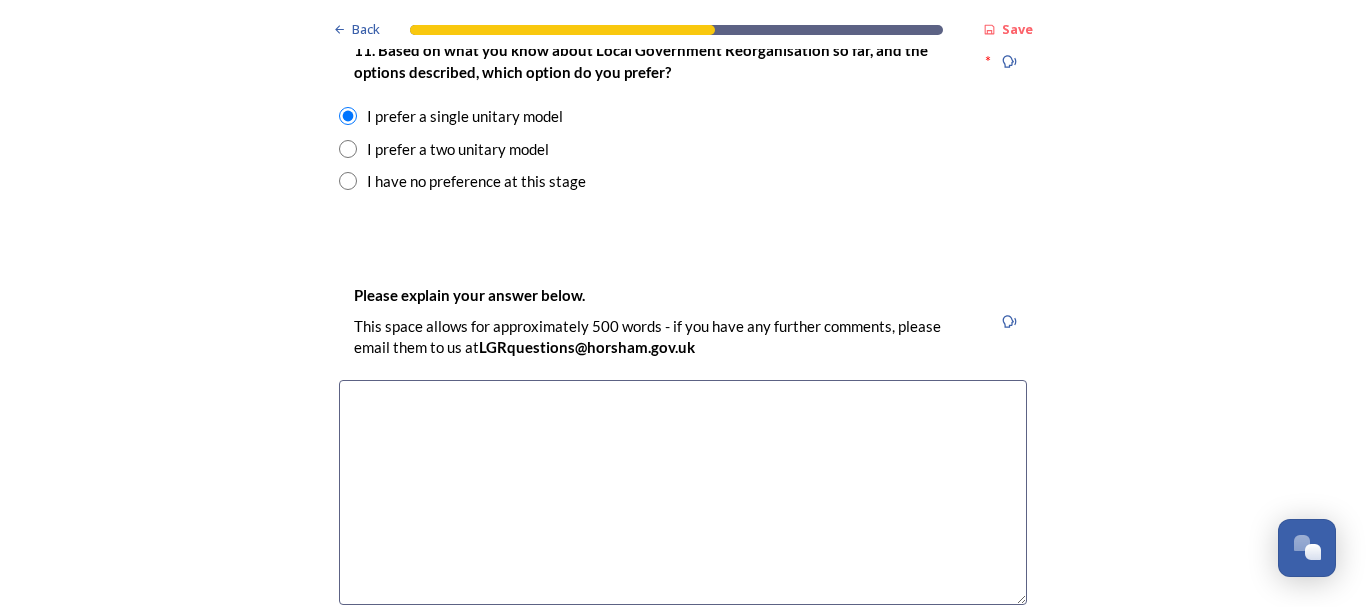 click at bounding box center (683, 492) 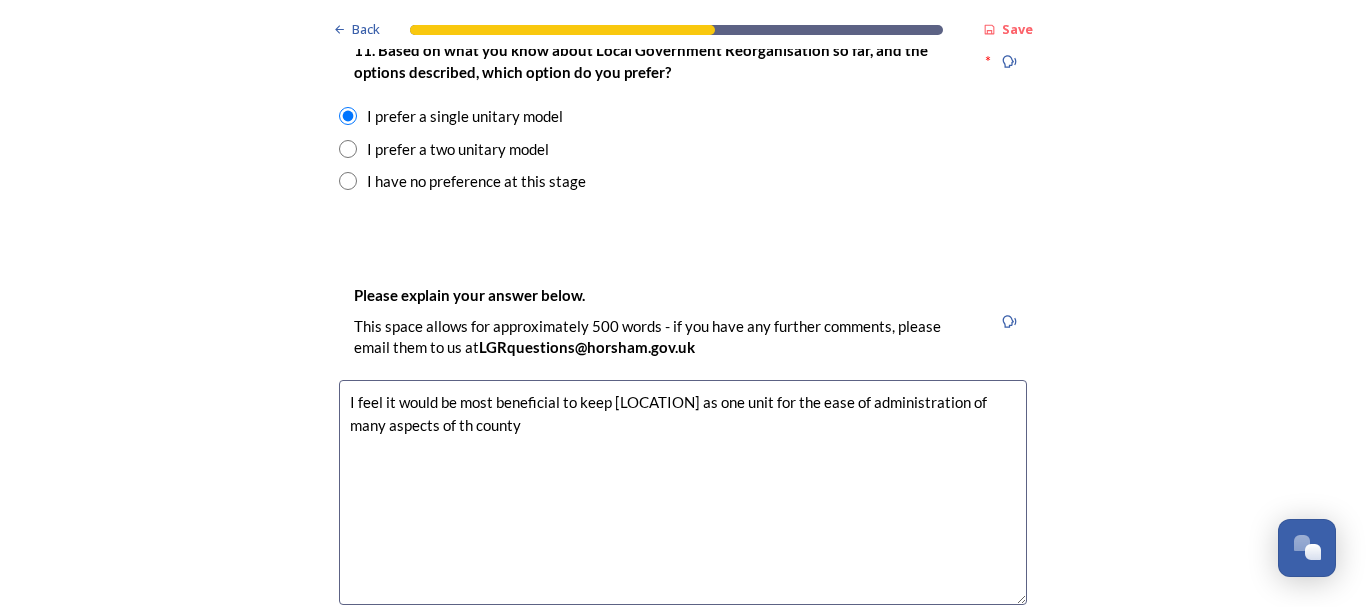 click on "I feel it would be most beneficial to keep [LOCATION] as one unit for the ease of administration of many aspects of th county" at bounding box center (683, 492) 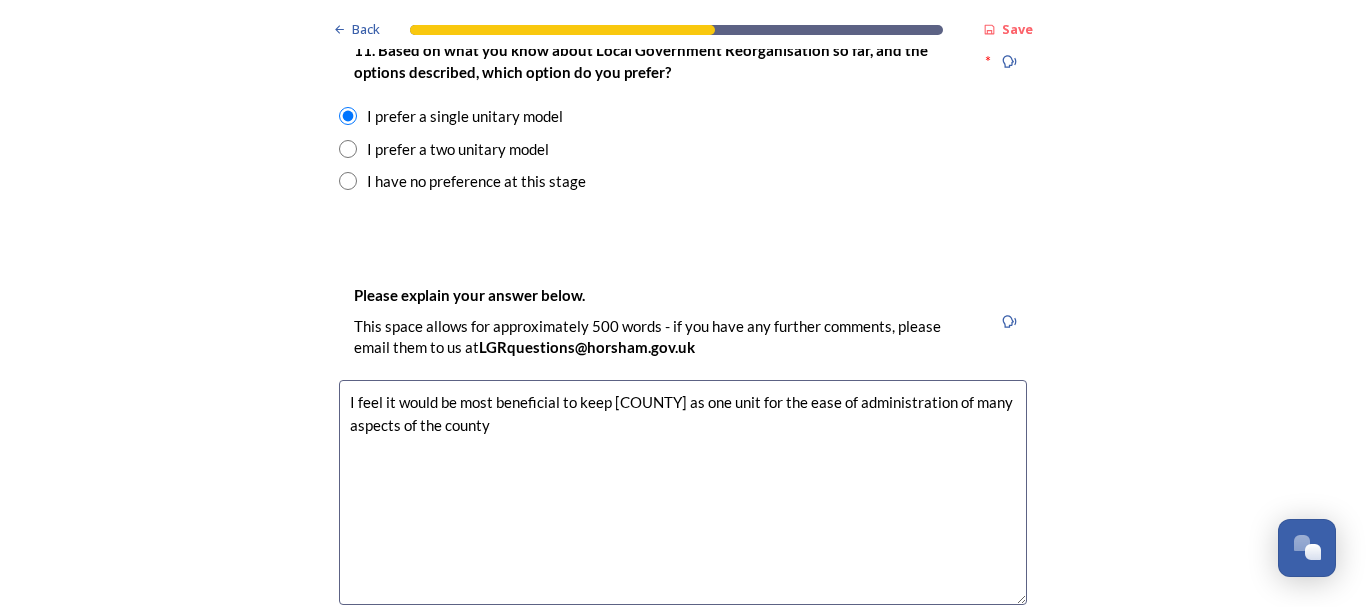 drag, startPoint x: 524, startPoint y: 427, endPoint x: 508, endPoint y: 437, distance: 18.867962 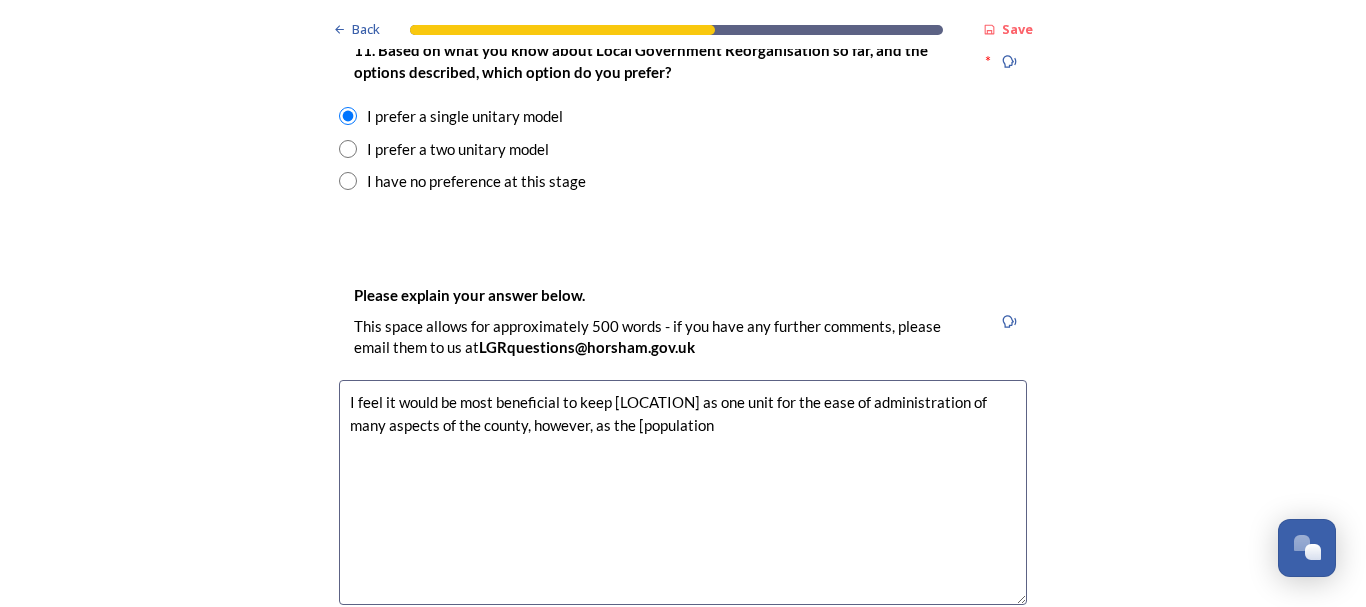 click on "I feel it would be most beneficial to keep [LOCATION] as one unit for the ease of administration of many aspects of the county, however, as the [population" at bounding box center (683, 492) 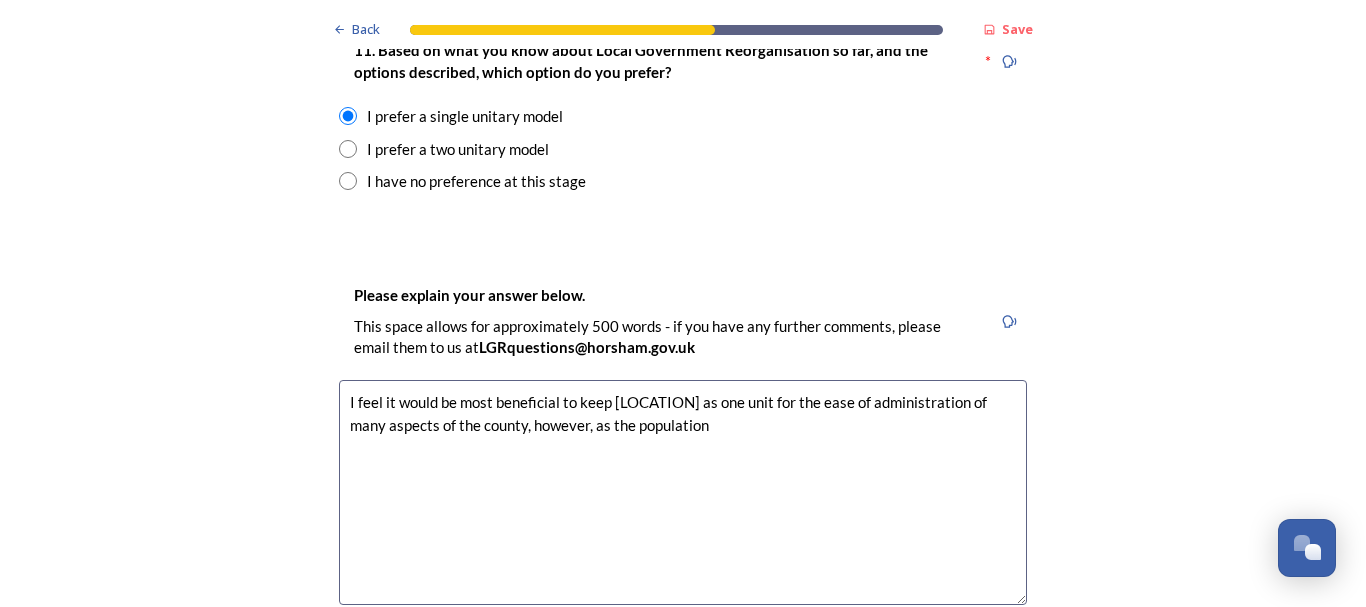 click on "I feel it would be most beneficial to keep [LOCATION] as one unit for the ease of administration of many aspects of the county, however, as the population" at bounding box center (683, 492) 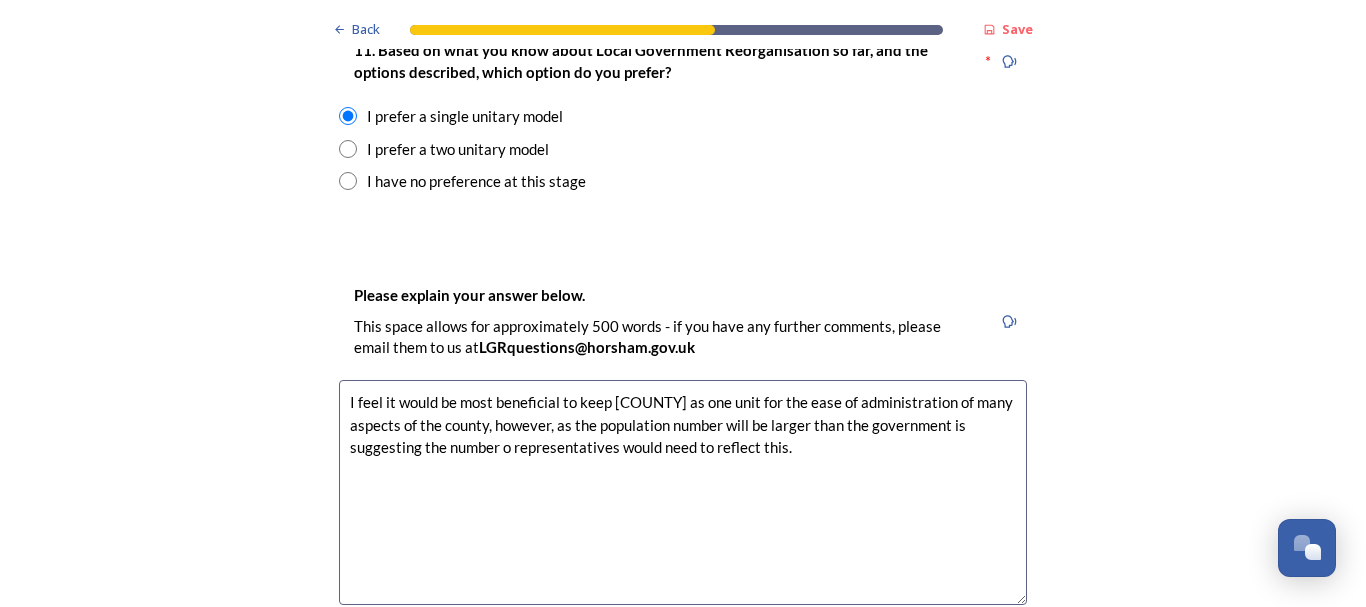 click on "I feel it would be most beneficial to keep [COUNTY] as one unit for the ease of administration of many aspects of the county, however, as the population number will be larger than the government is suggesting the number o representatives would need to reflect this." at bounding box center (683, 492) 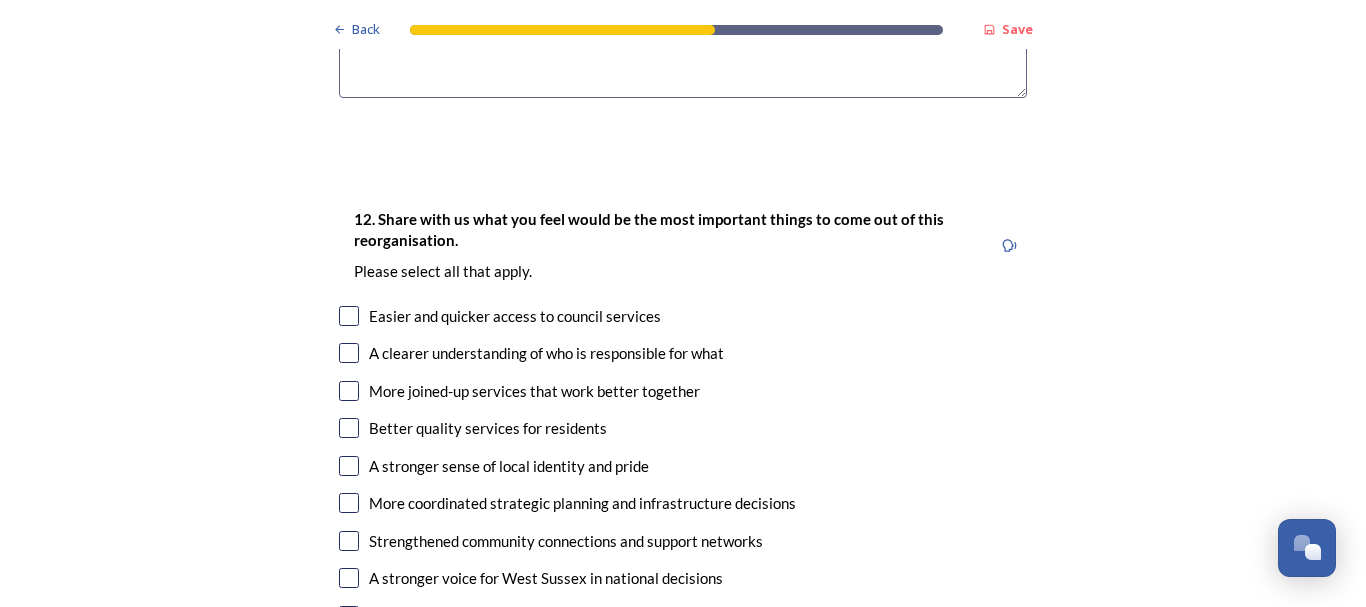 scroll, scrollTop: 3300, scrollLeft: 0, axis: vertical 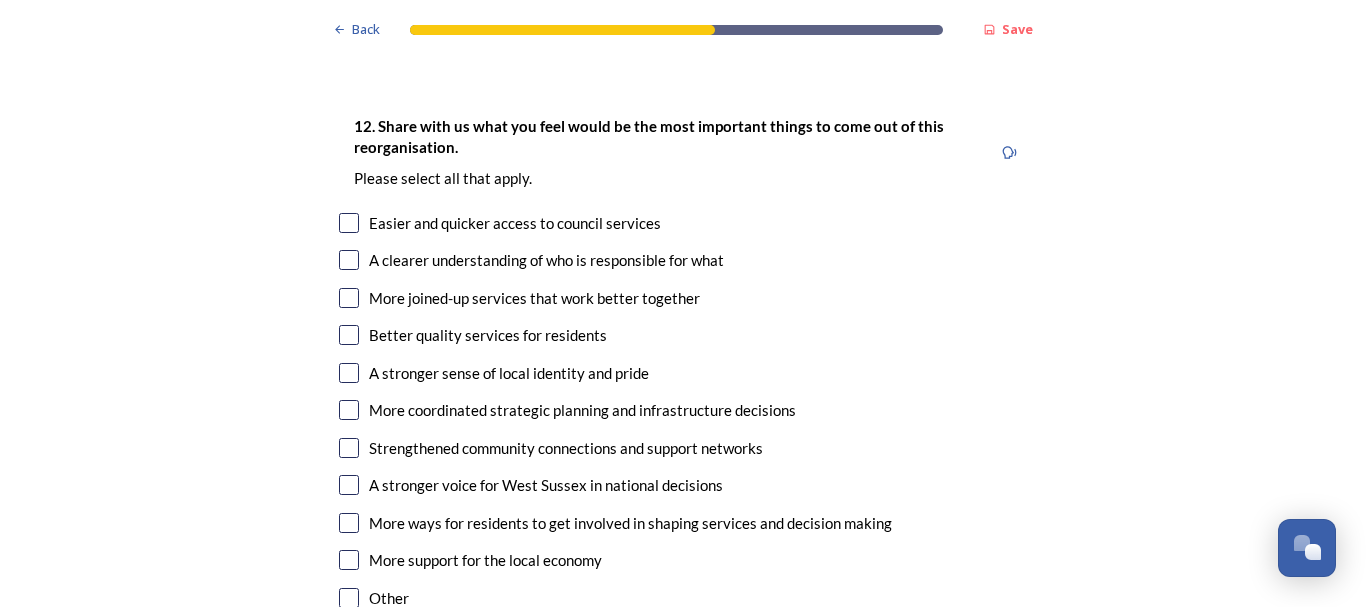 type on "I feel it would be most beneficial to keep [COUNTY] as one unit for the ease of administration of many aspects of the county, however, as the population number will be larger than the government is suggesting the number of representatives would need to reflect this." 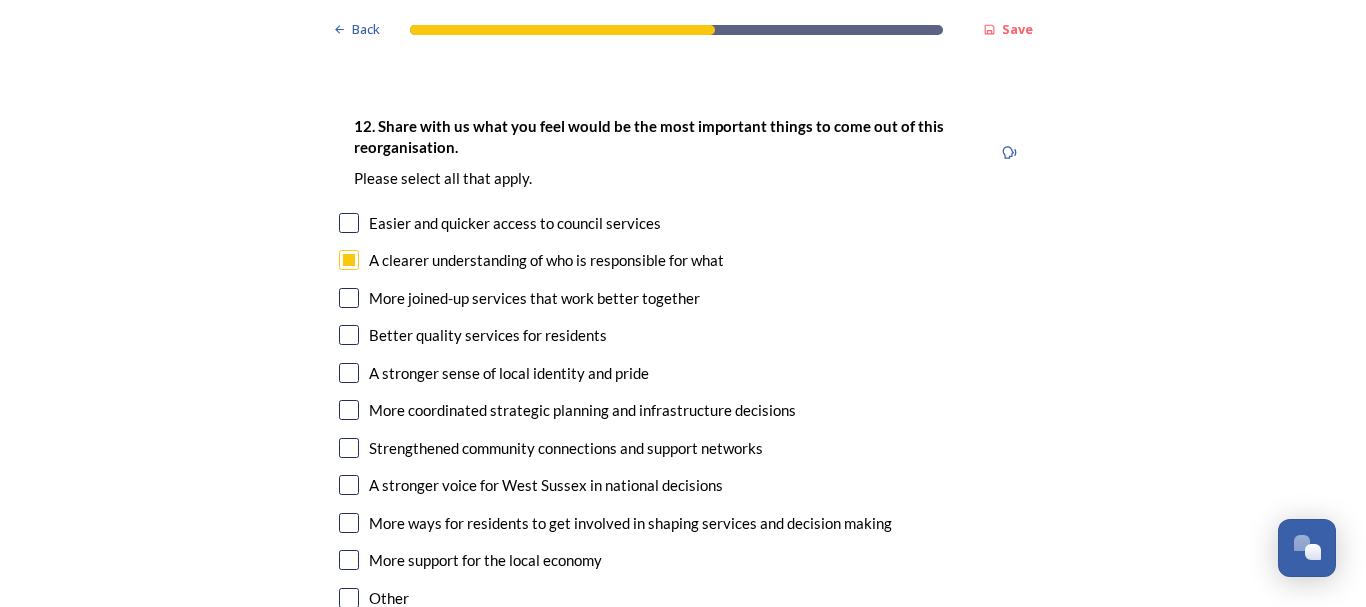 click at bounding box center (349, 298) 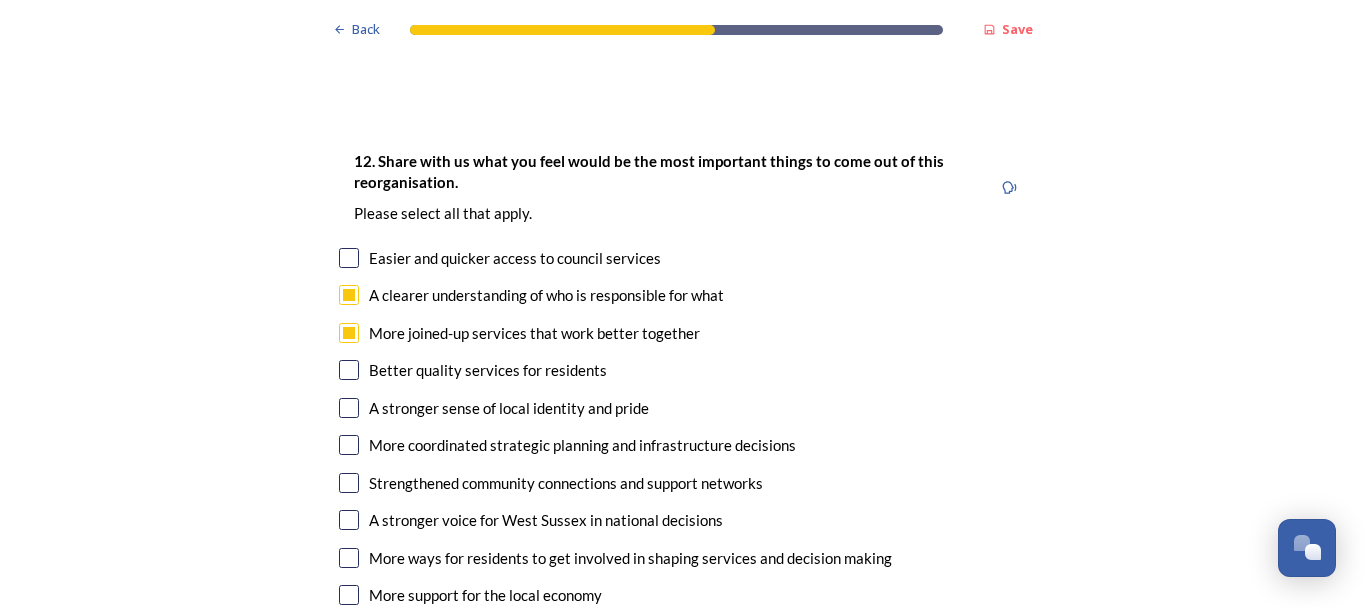 scroll, scrollTop: 3300, scrollLeft: 0, axis: vertical 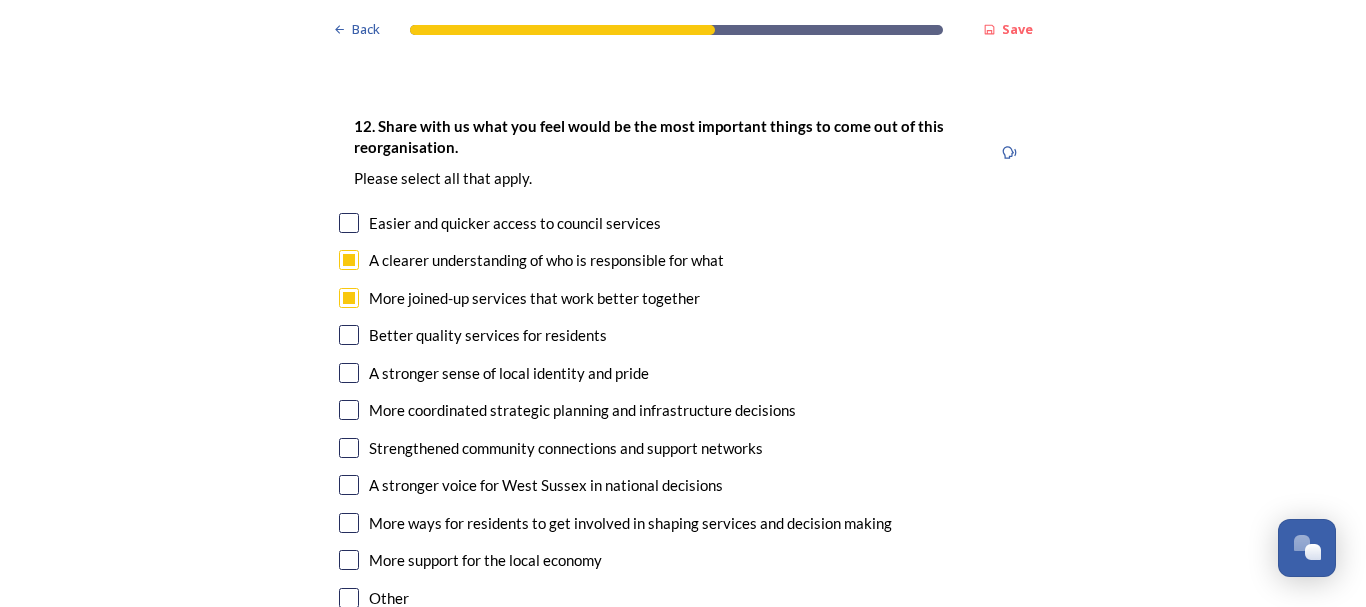 click at bounding box center (349, 410) 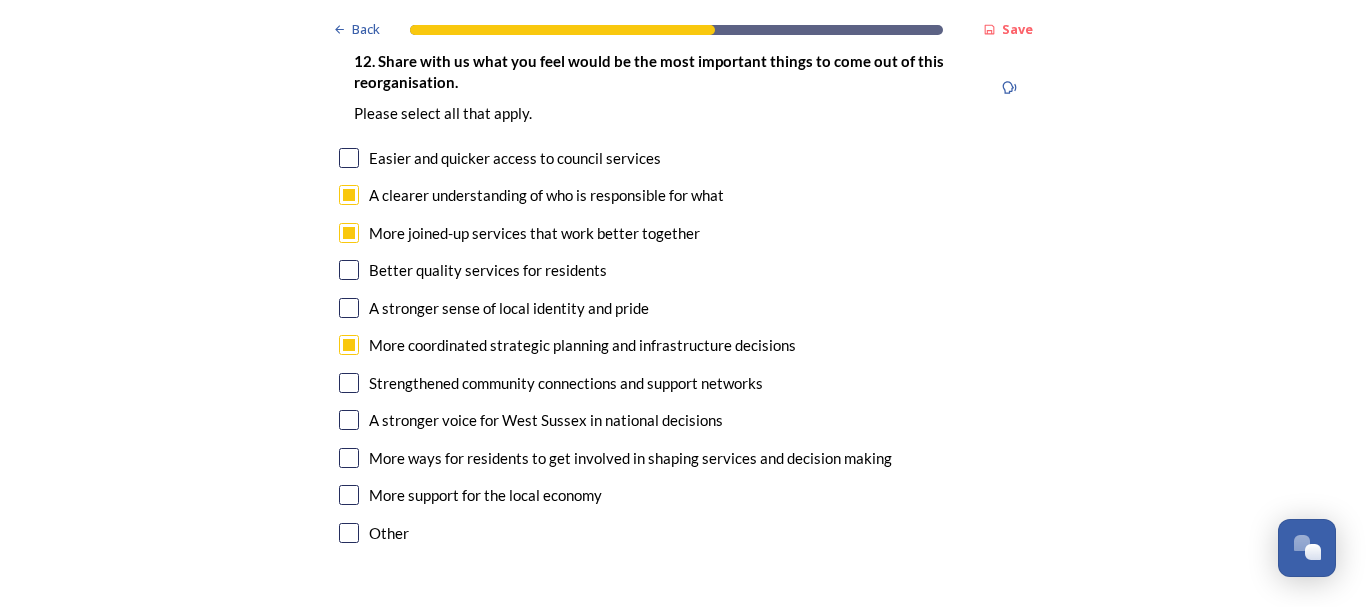 scroll, scrollTop: 3400, scrollLeft: 0, axis: vertical 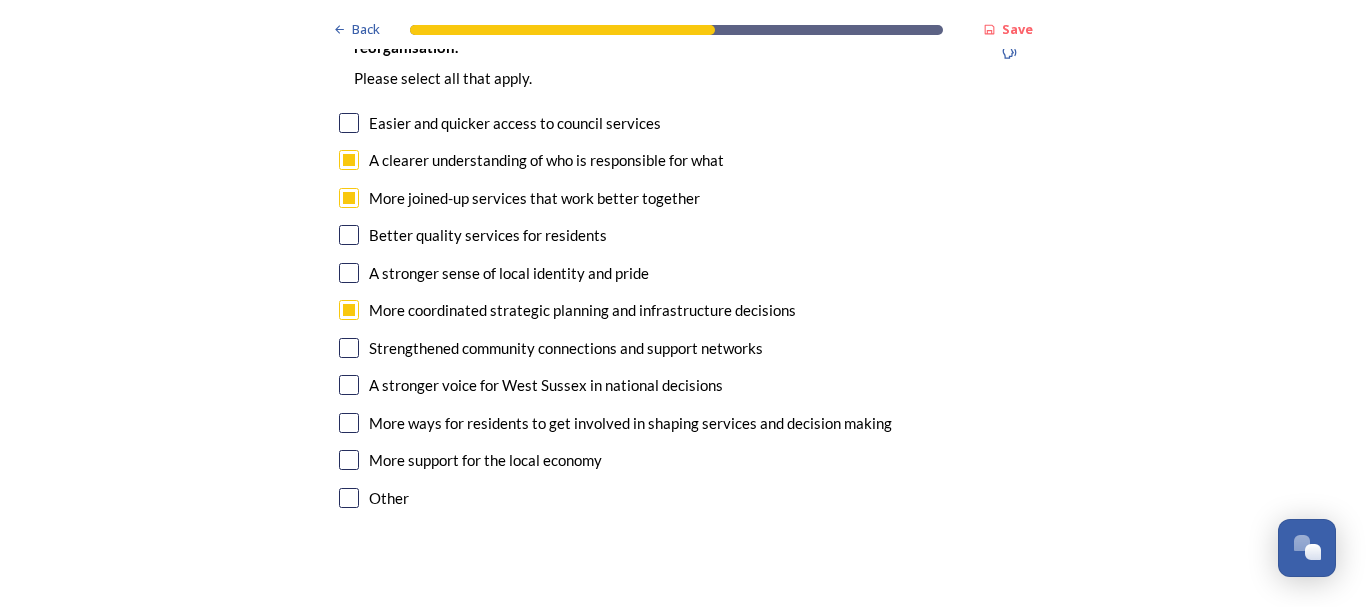 click at bounding box center [349, 348] 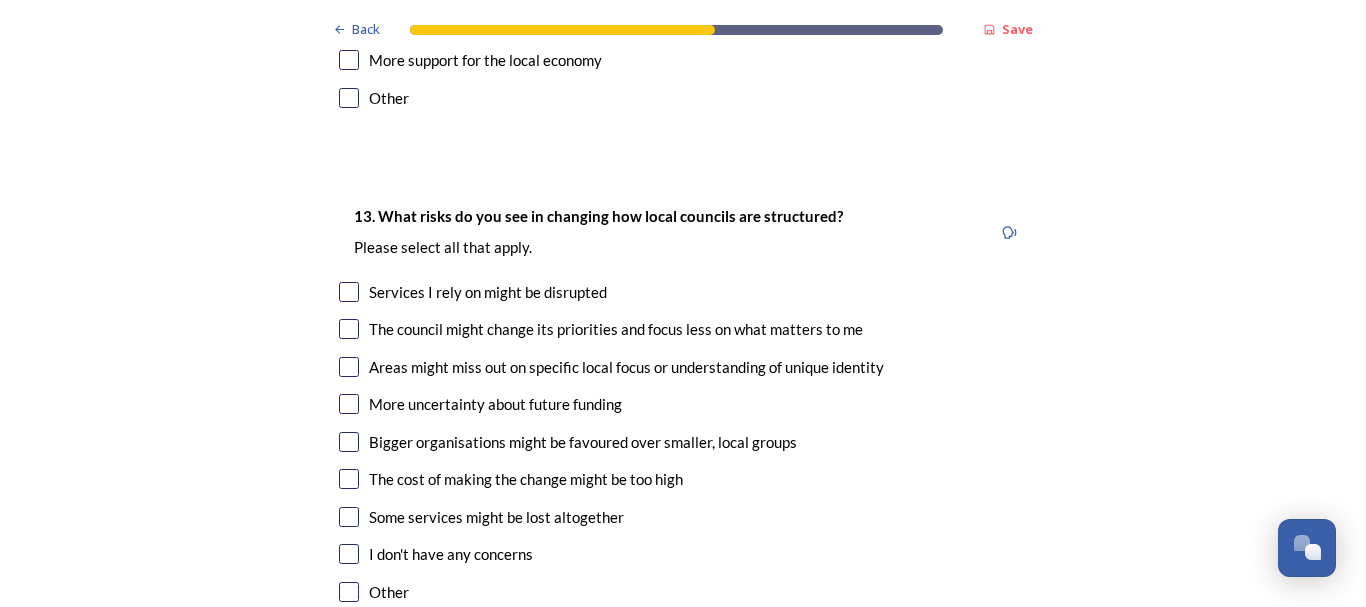 scroll, scrollTop: 3900, scrollLeft: 0, axis: vertical 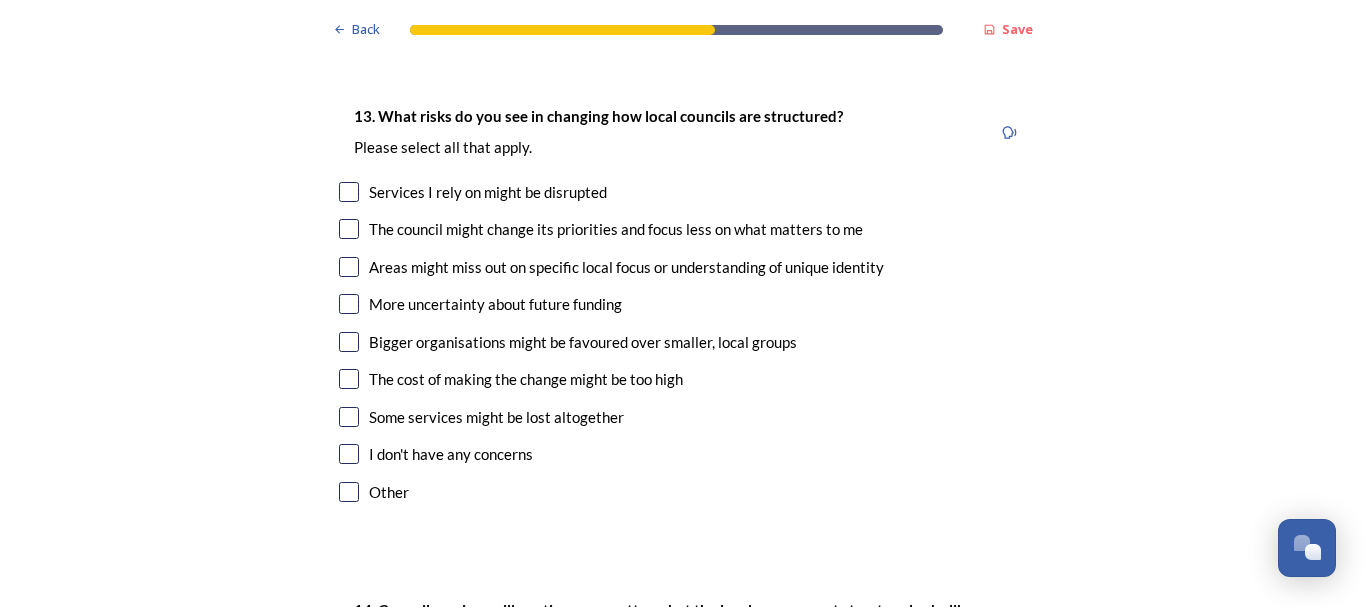 click at bounding box center (349, 267) 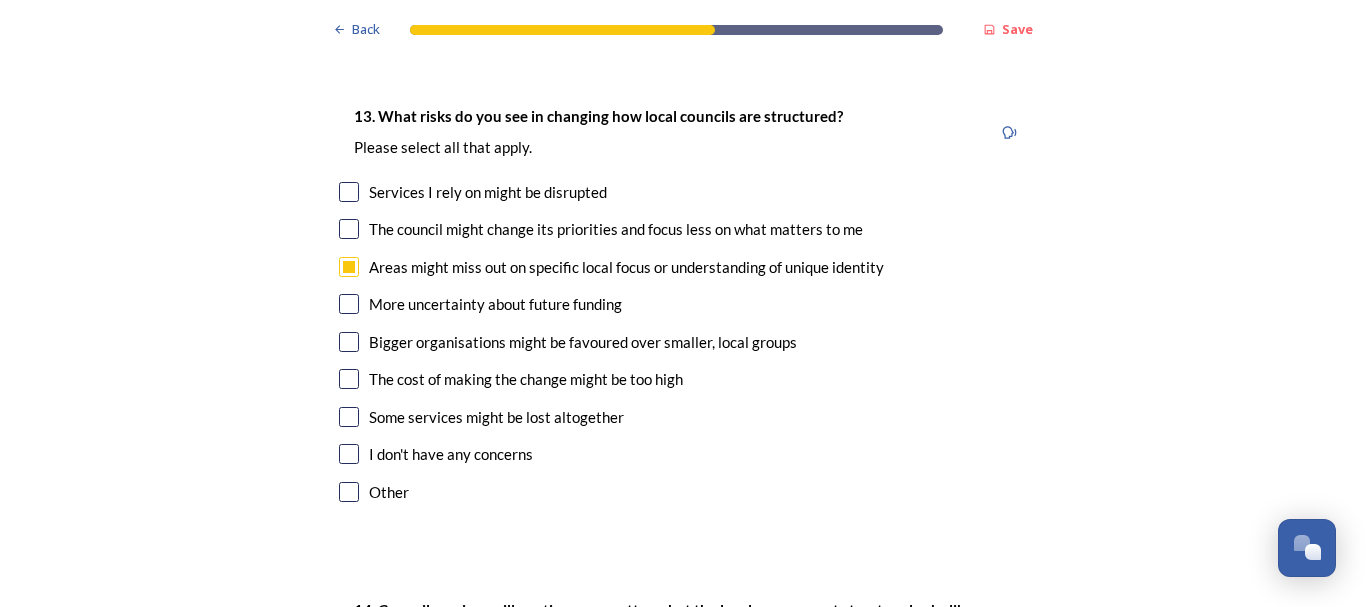 click at bounding box center [349, 342] 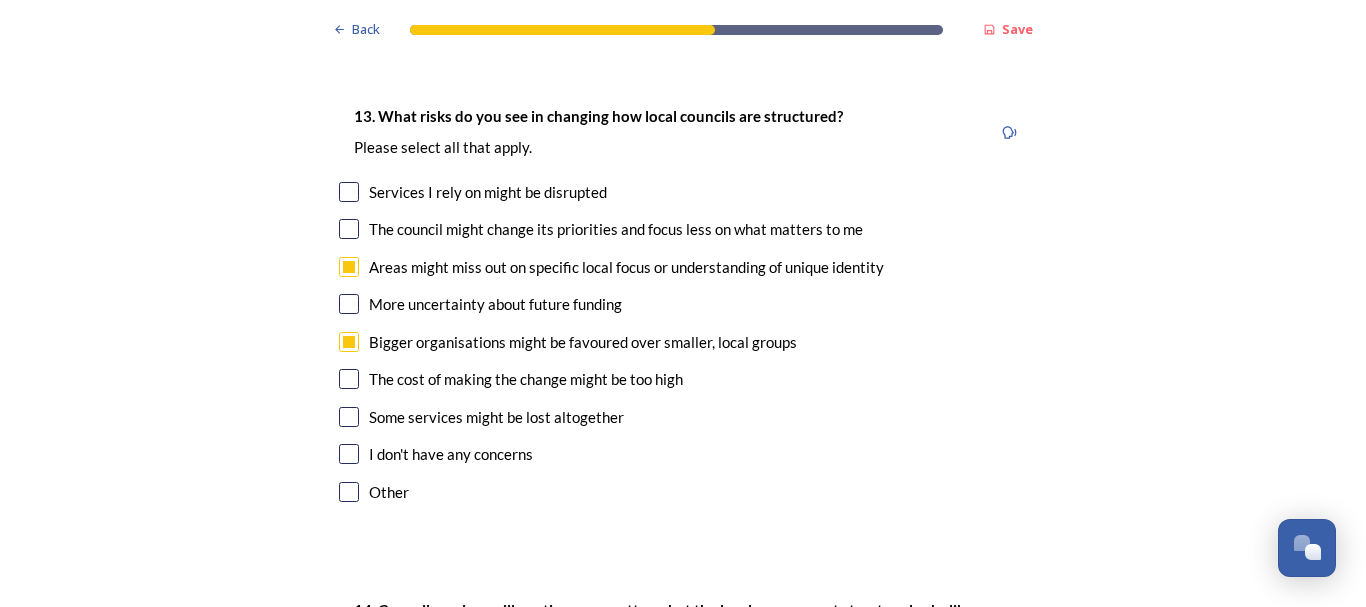 click at bounding box center [349, 379] 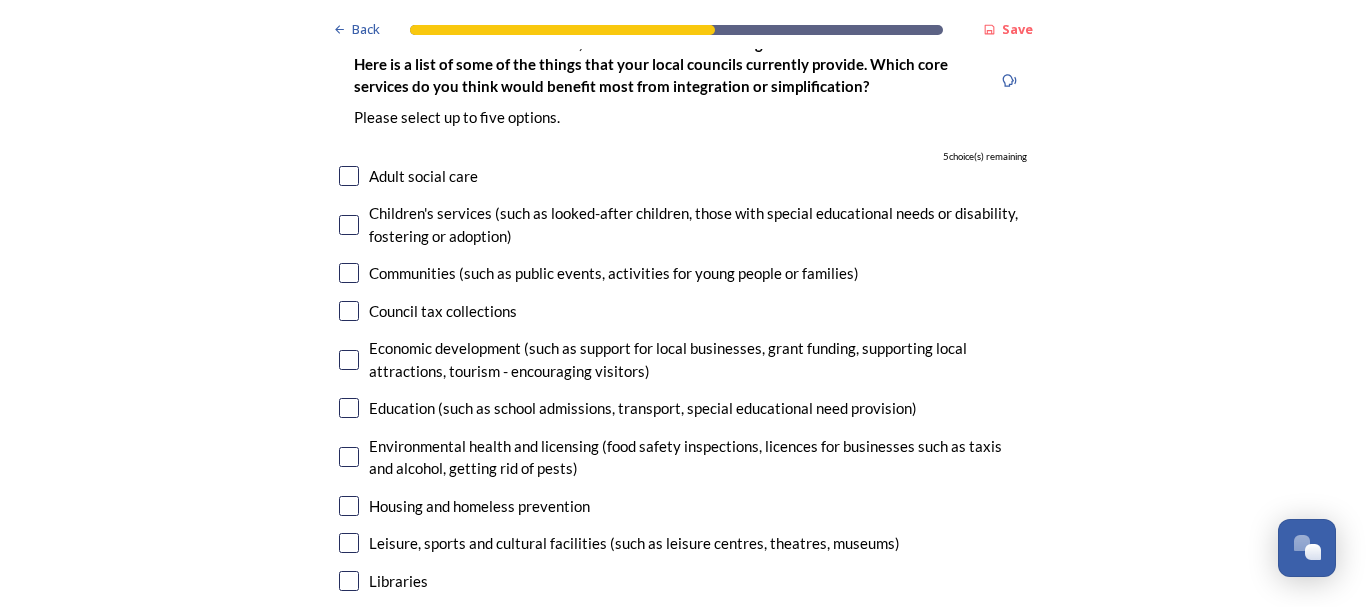 scroll, scrollTop: 4400, scrollLeft: 0, axis: vertical 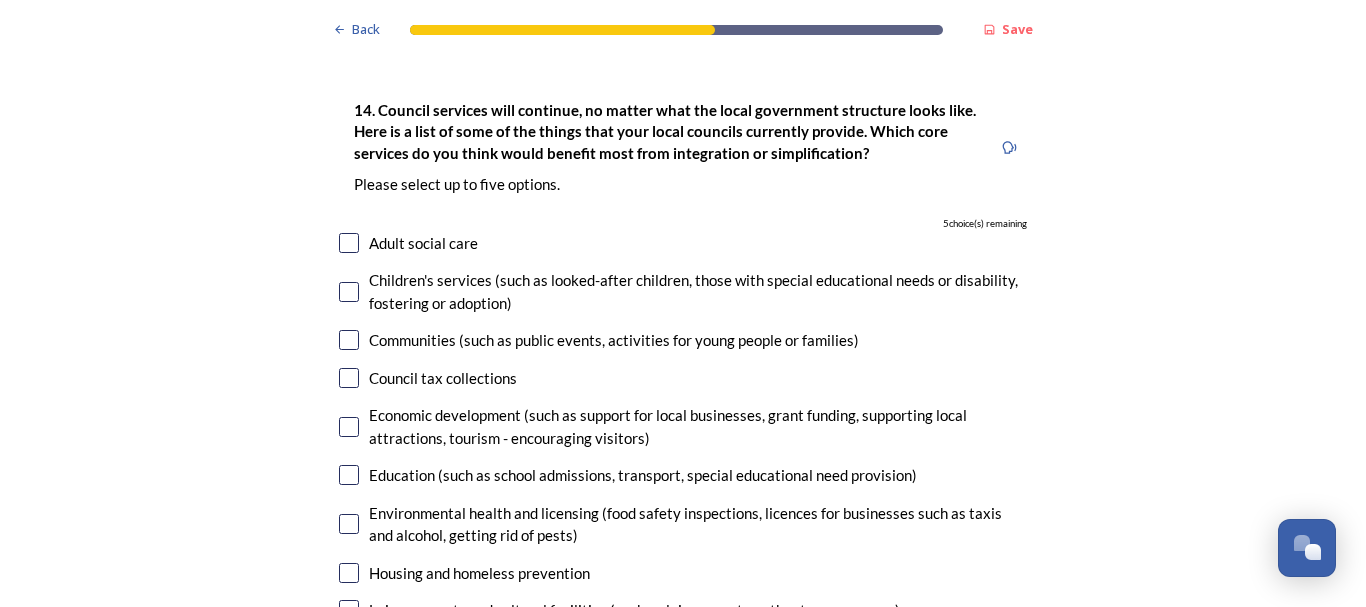 click at bounding box center [349, 475] 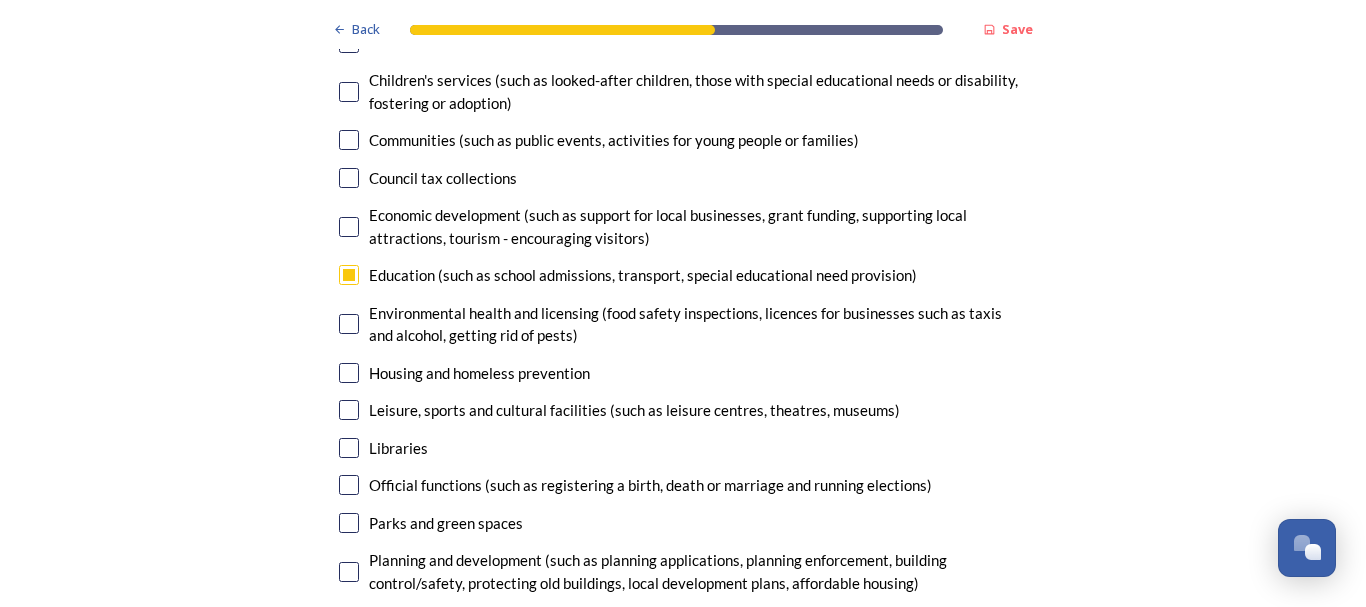scroll, scrollTop: 4700, scrollLeft: 0, axis: vertical 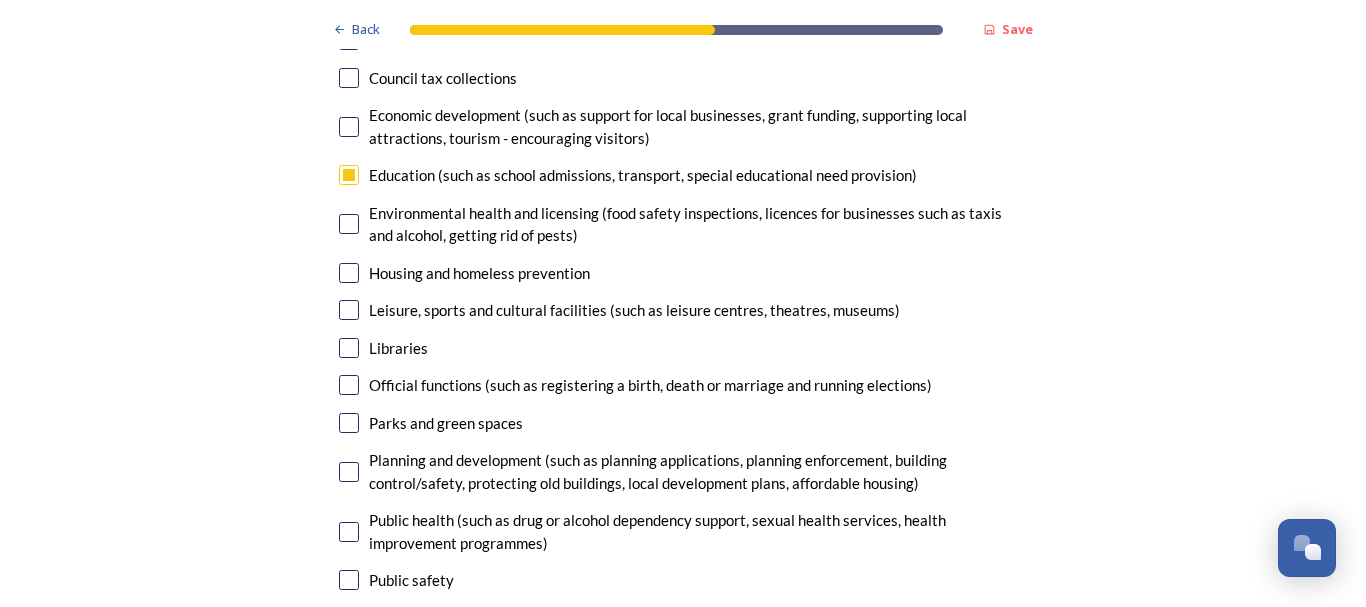 click at bounding box center [349, 472] 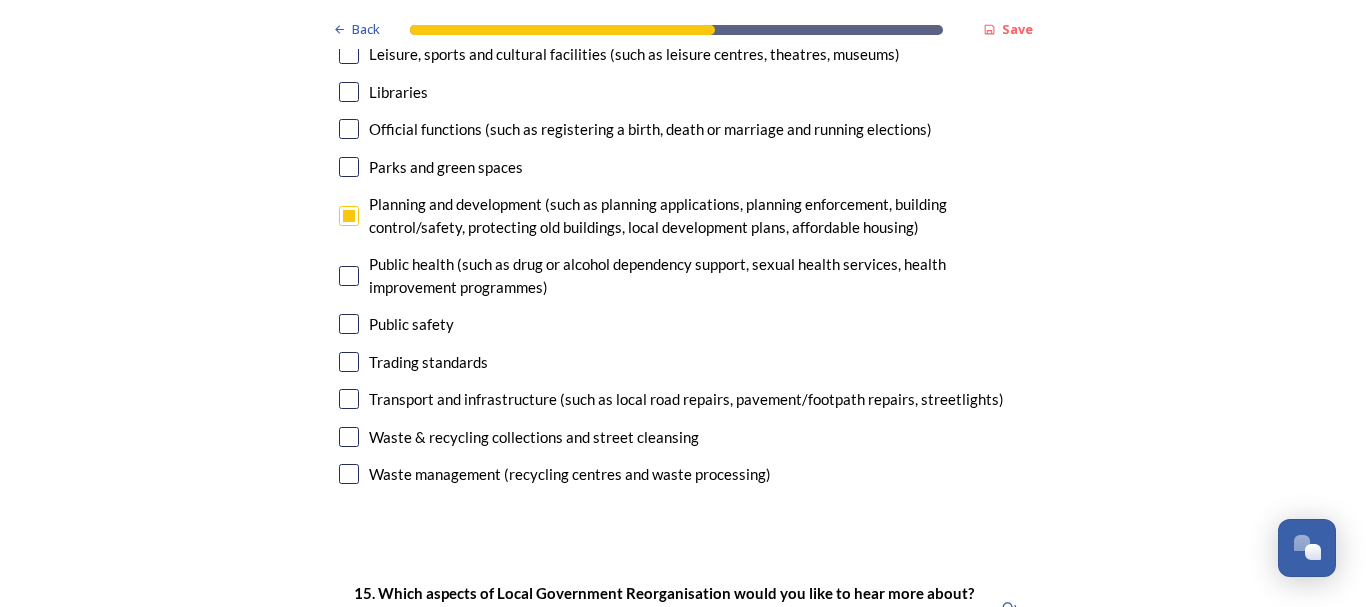scroll, scrollTop: 5000, scrollLeft: 0, axis: vertical 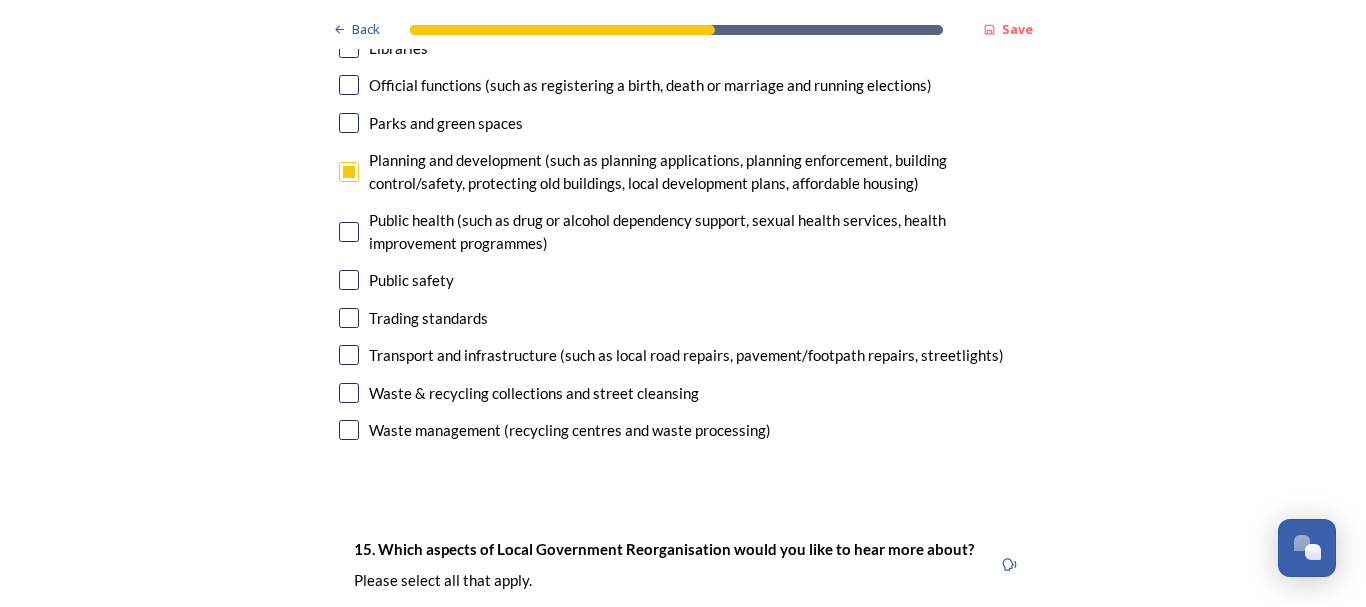 click at bounding box center [349, 355] 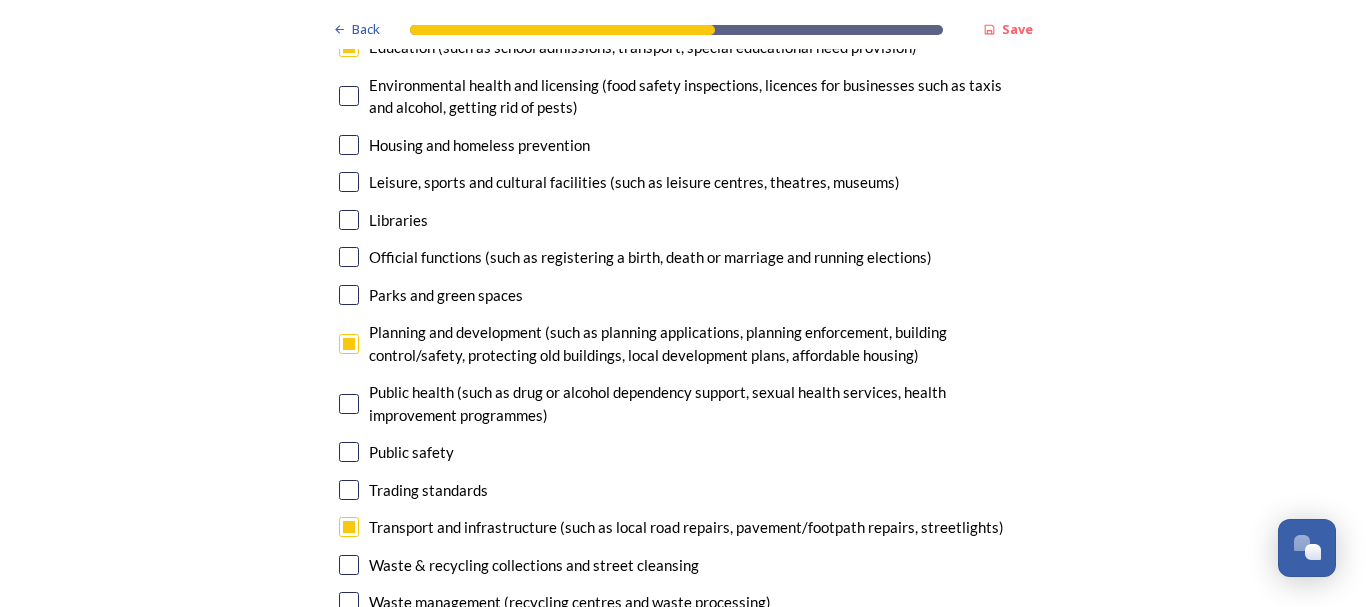 scroll, scrollTop: 4900, scrollLeft: 0, axis: vertical 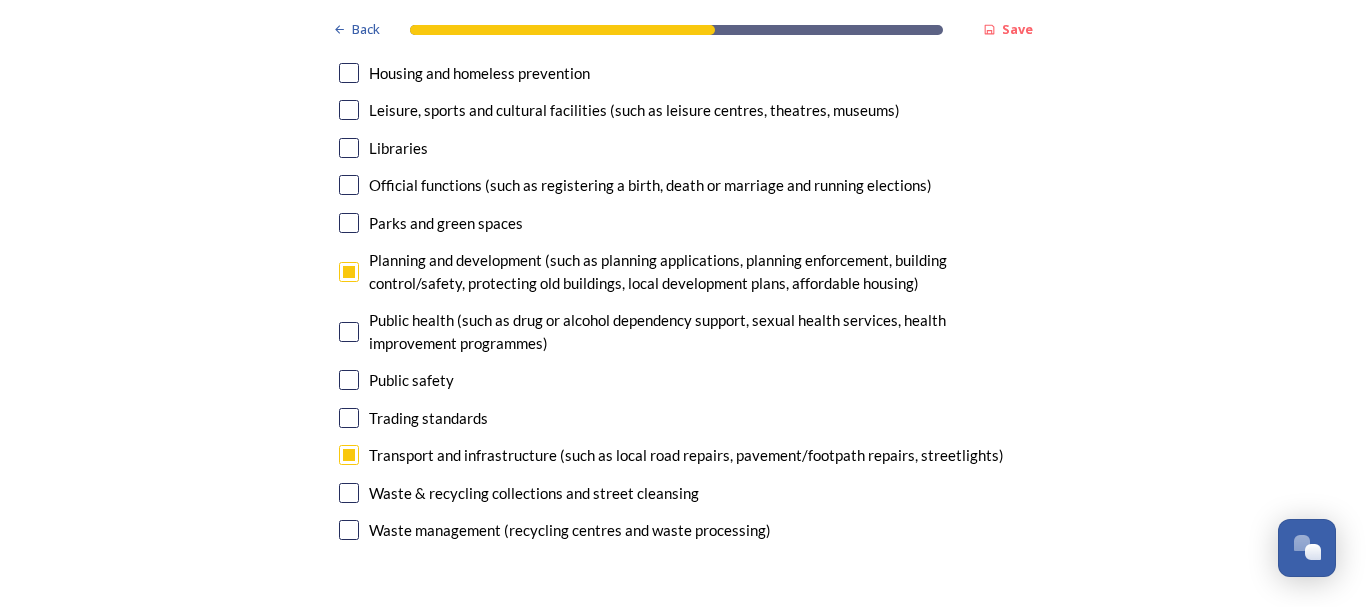 click at bounding box center (349, 530) 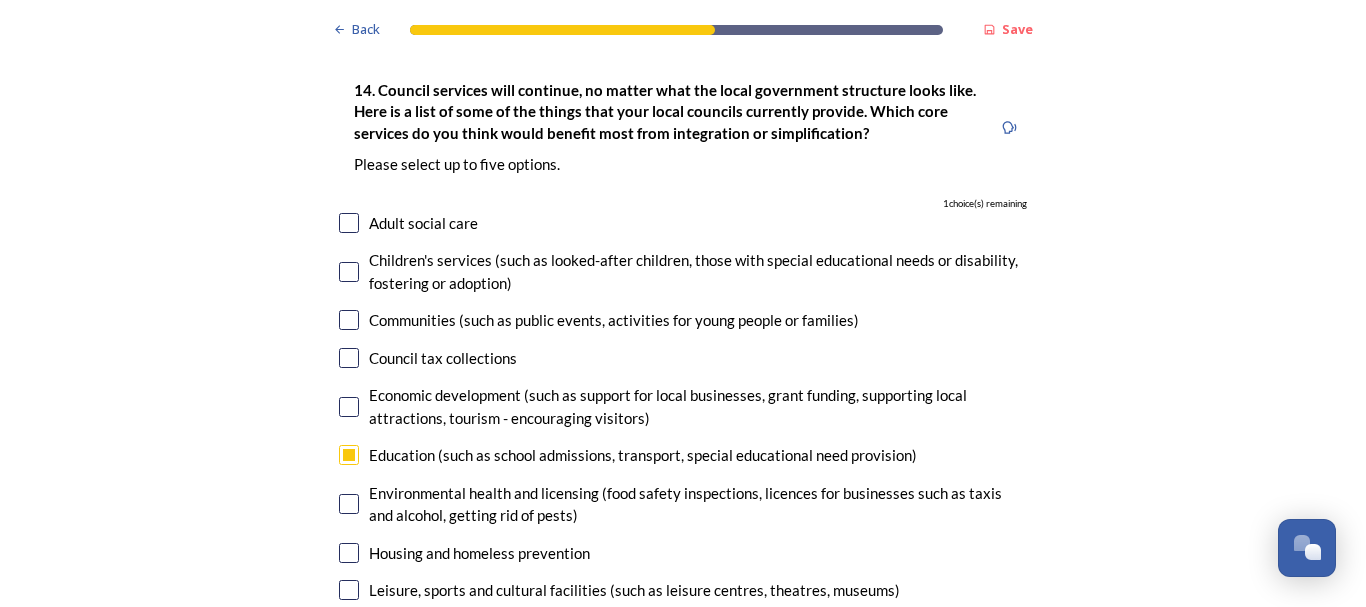 scroll, scrollTop: 4400, scrollLeft: 0, axis: vertical 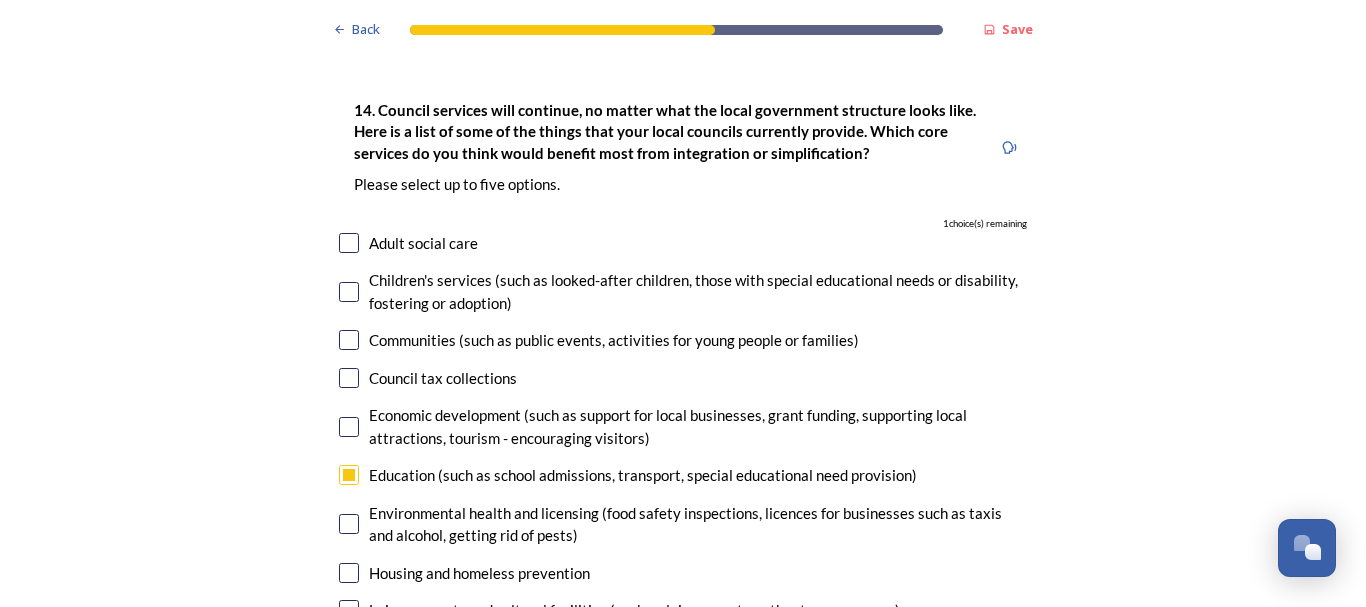 click at bounding box center [349, 243] 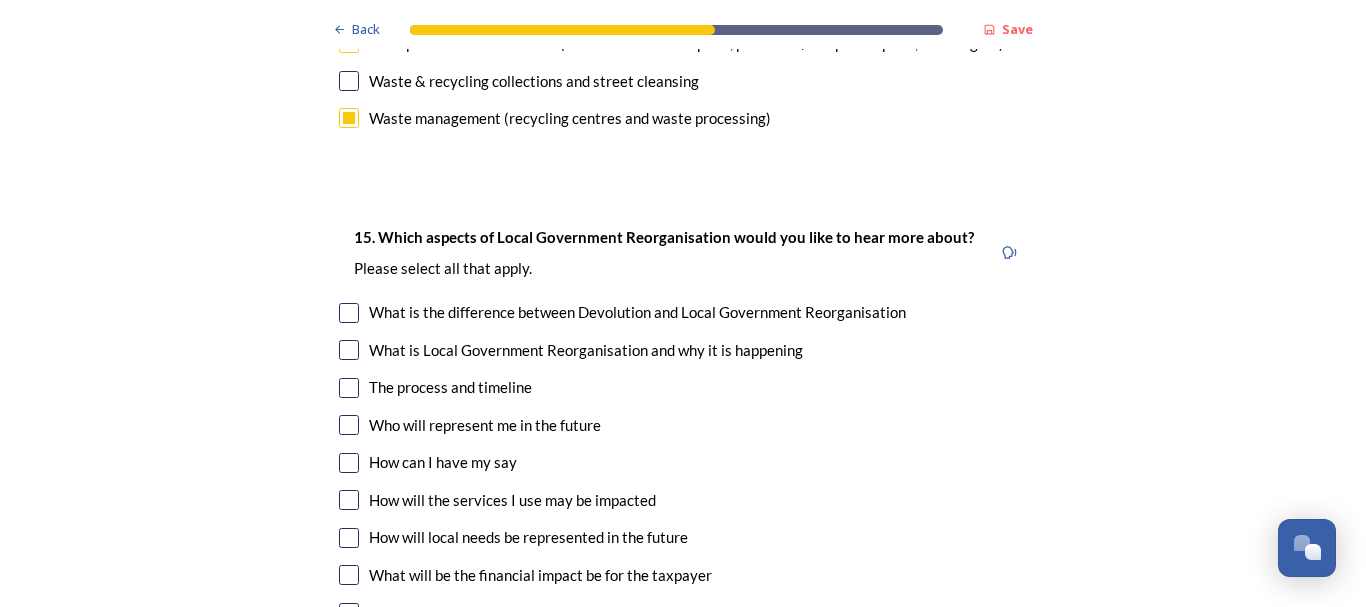 scroll, scrollTop: 5300, scrollLeft: 0, axis: vertical 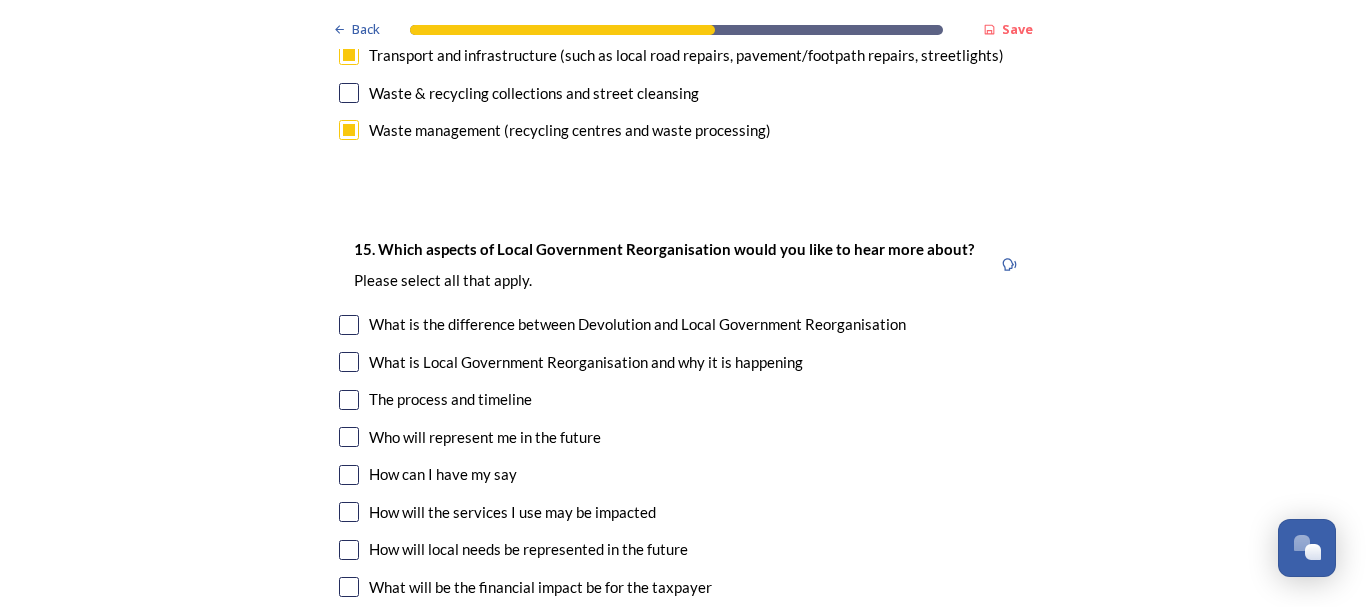 click at bounding box center (349, 400) 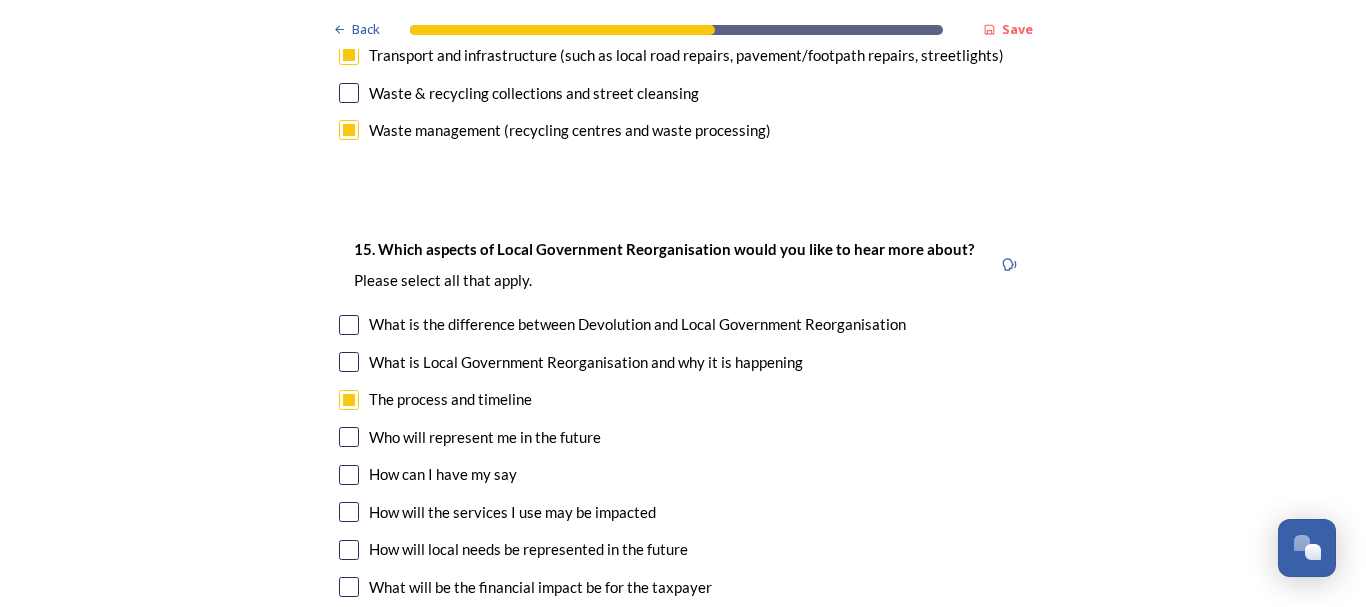 click at bounding box center [349, 437] 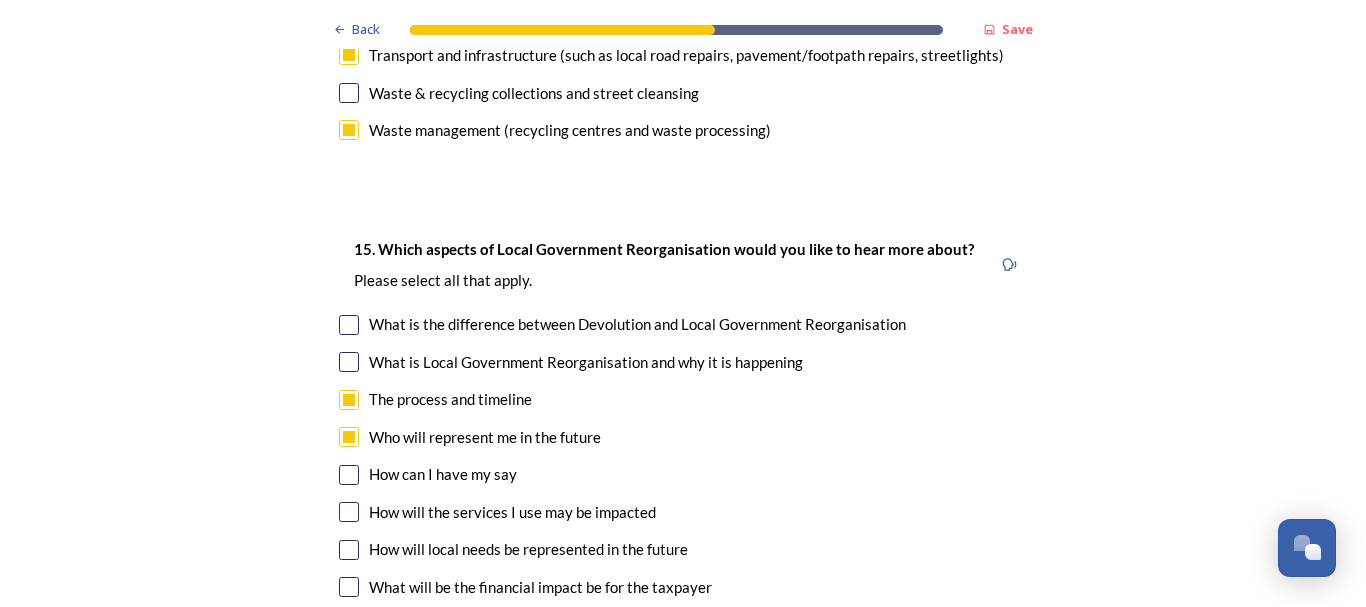 scroll, scrollTop: 5400, scrollLeft: 0, axis: vertical 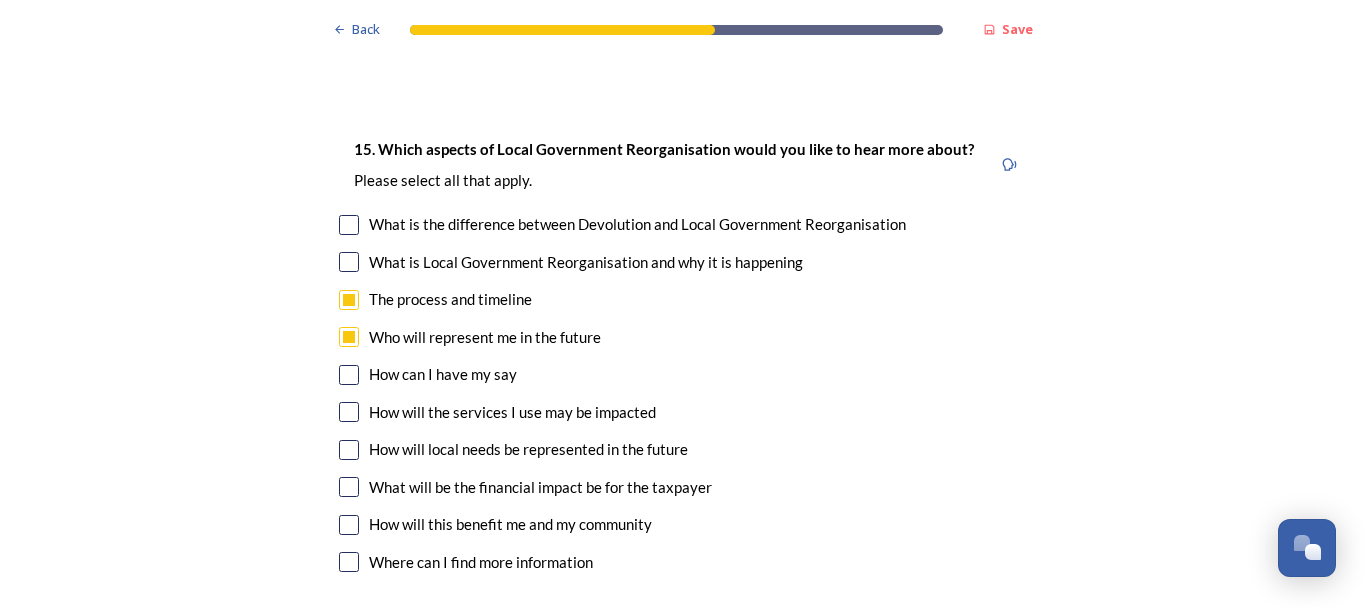 click at bounding box center [349, 412] 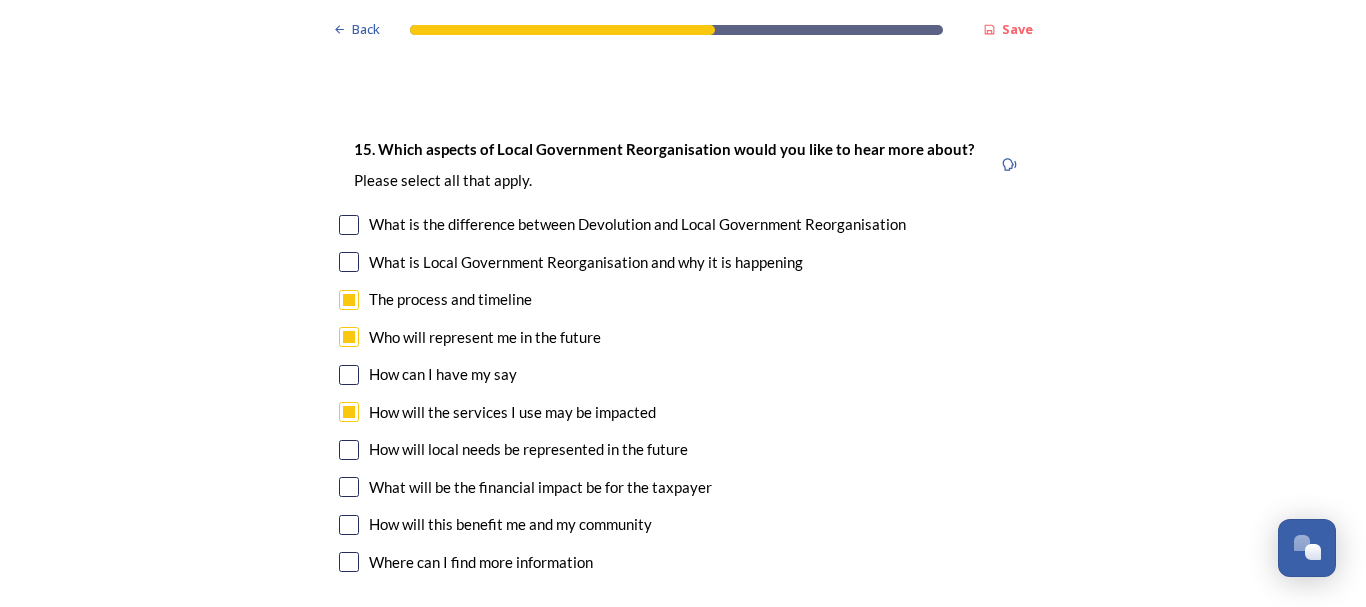 click at bounding box center [349, 450] 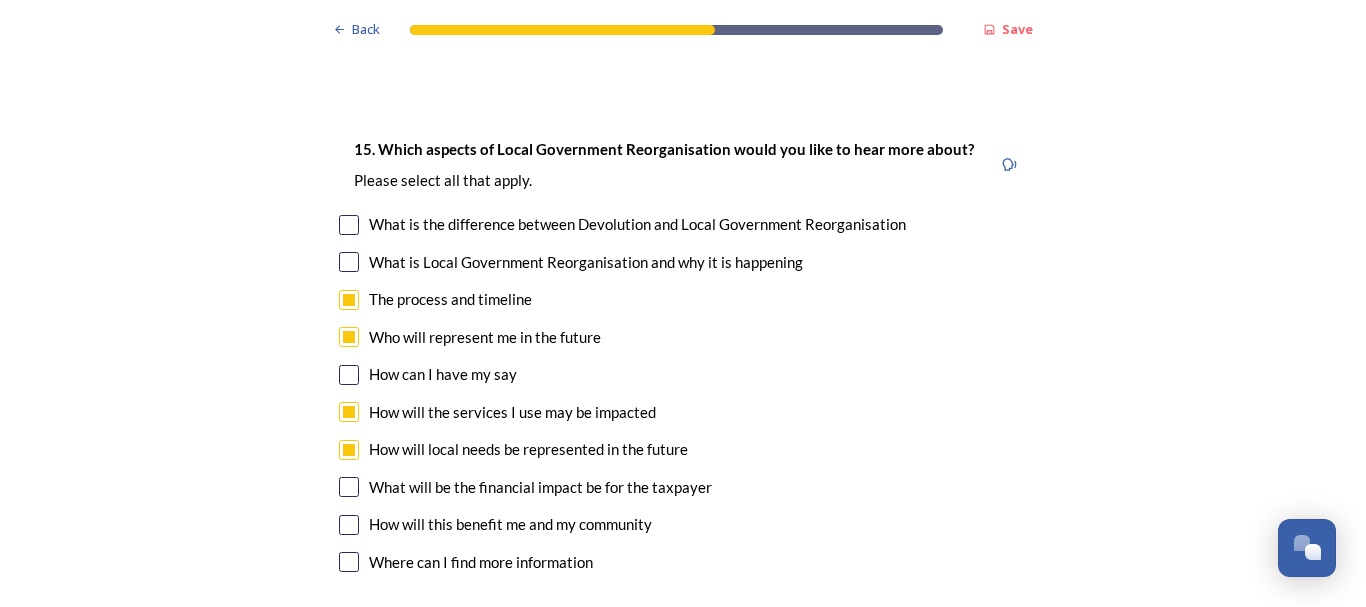 click at bounding box center [349, 487] 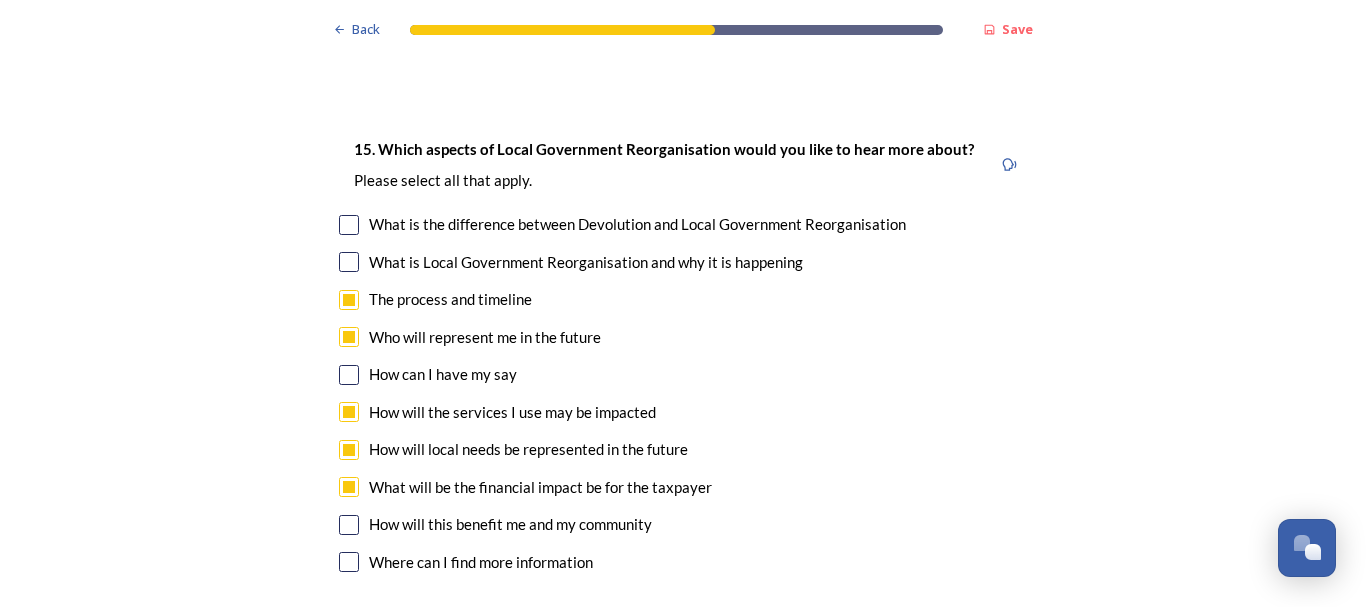 click at bounding box center (349, 525) 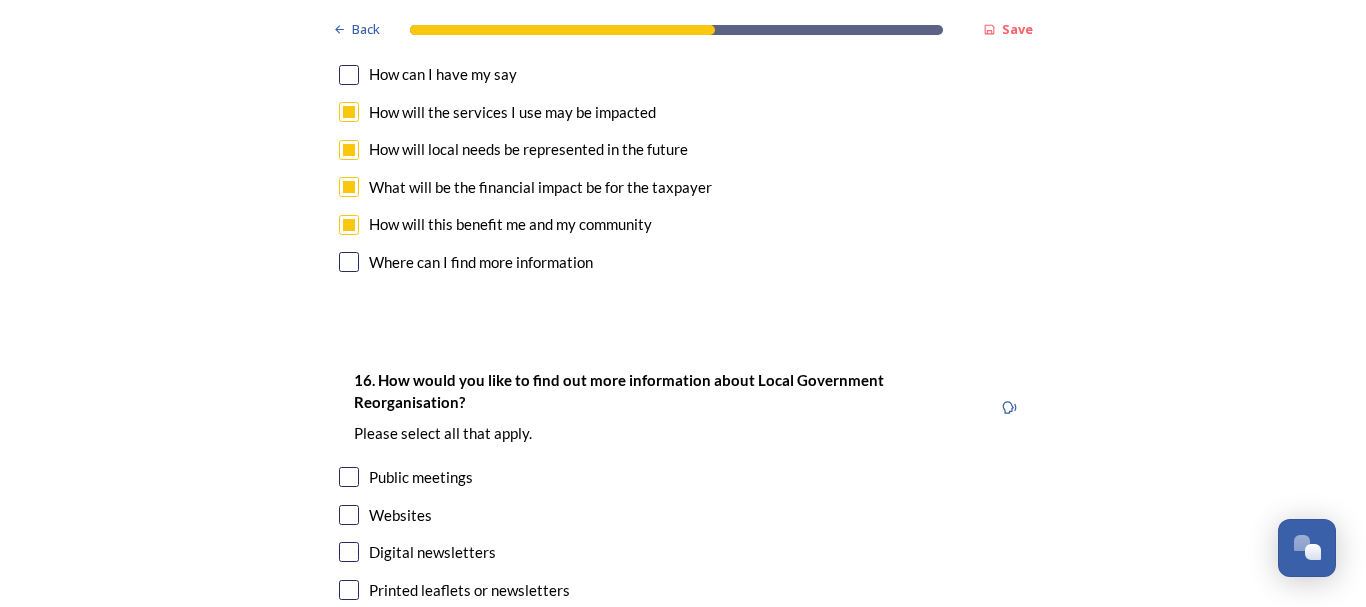 scroll, scrollTop: 5800, scrollLeft: 0, axis: vertical 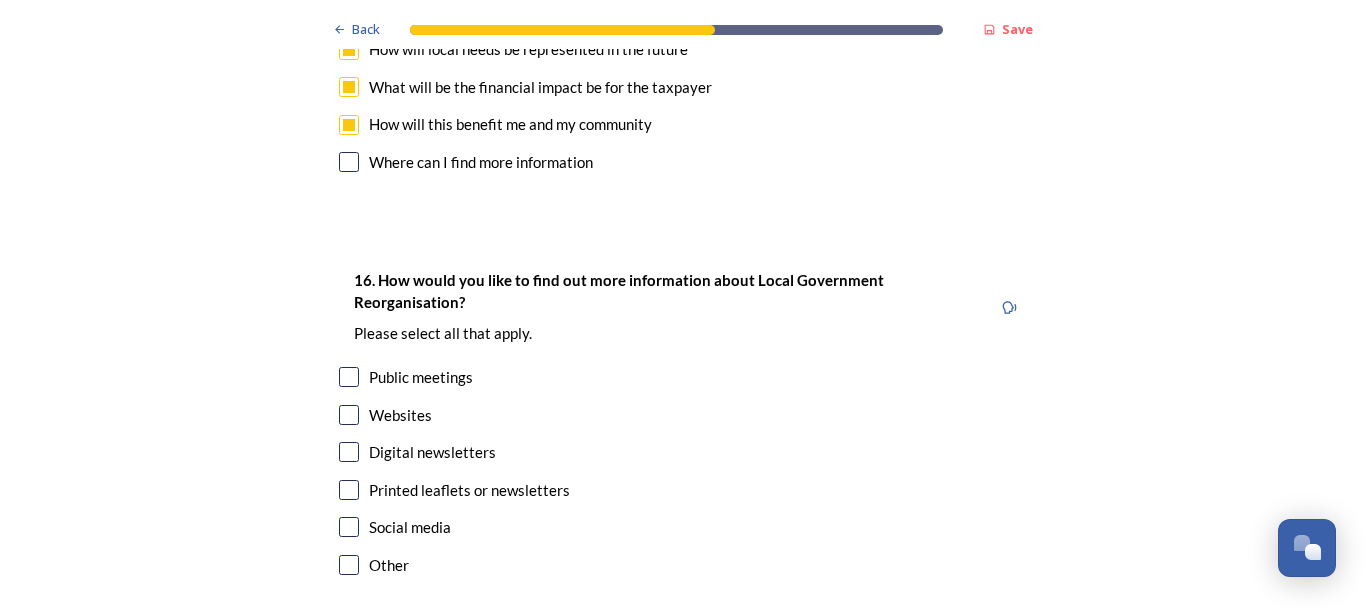 click at bounding box center (349, 377) 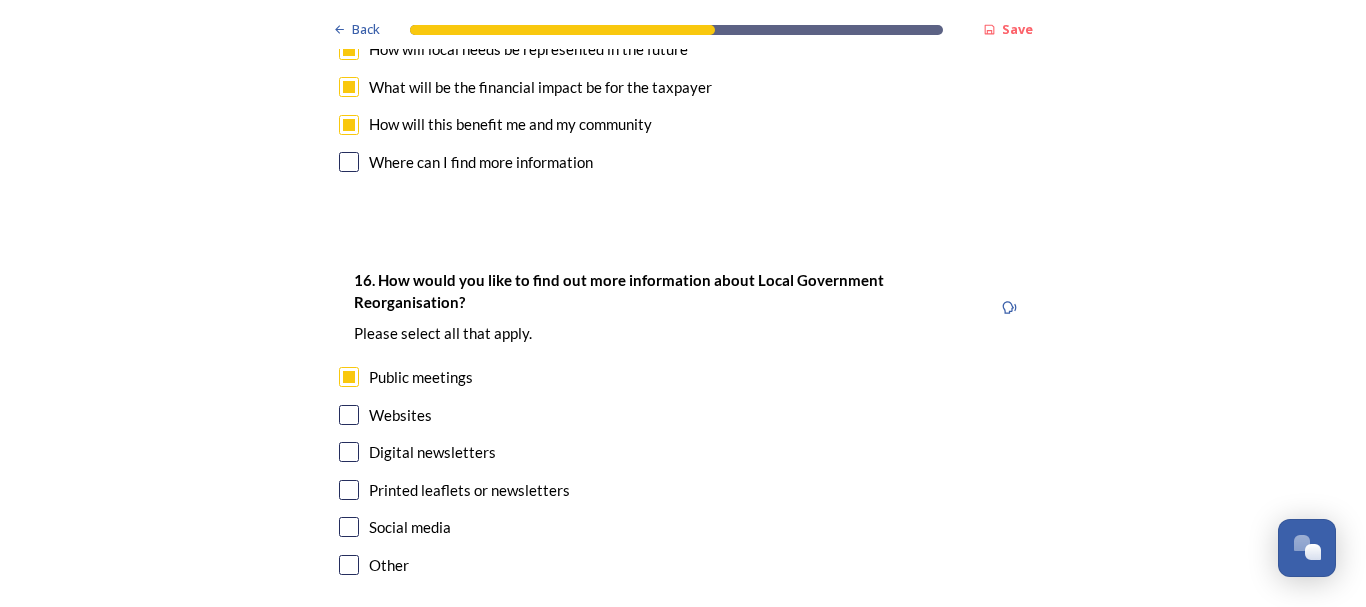 click at bounding box center (349, 490) 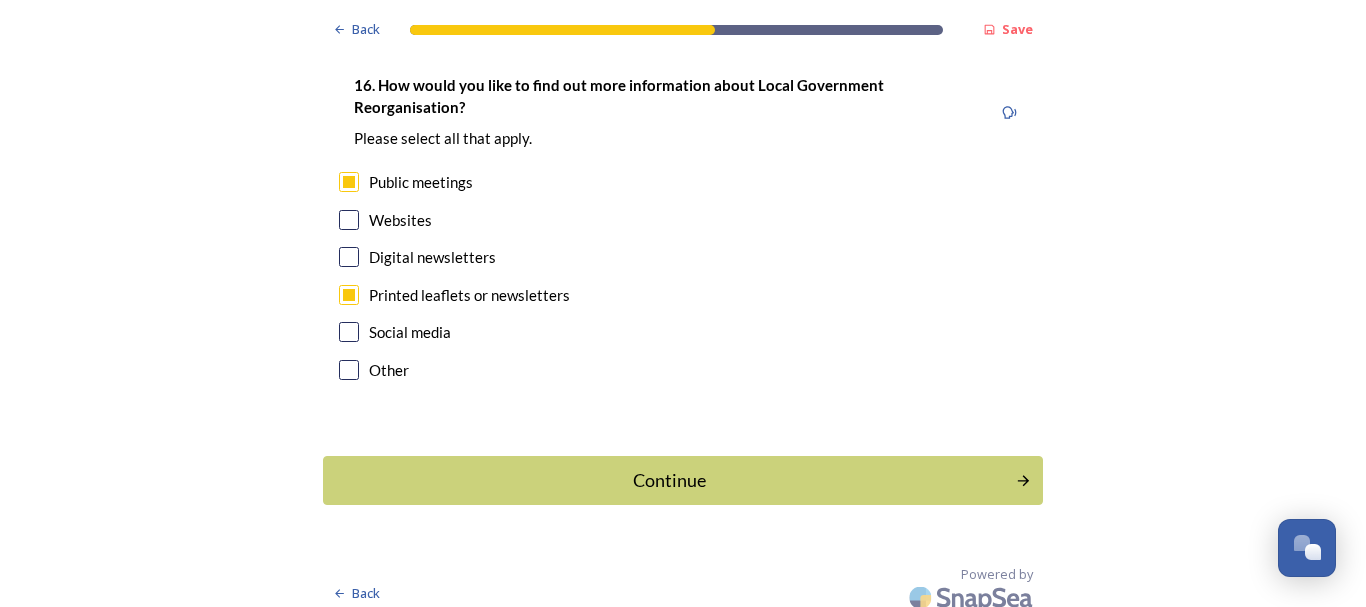 scroll, scrollTop: 6009, scrollLeft: 0, axis: vertical 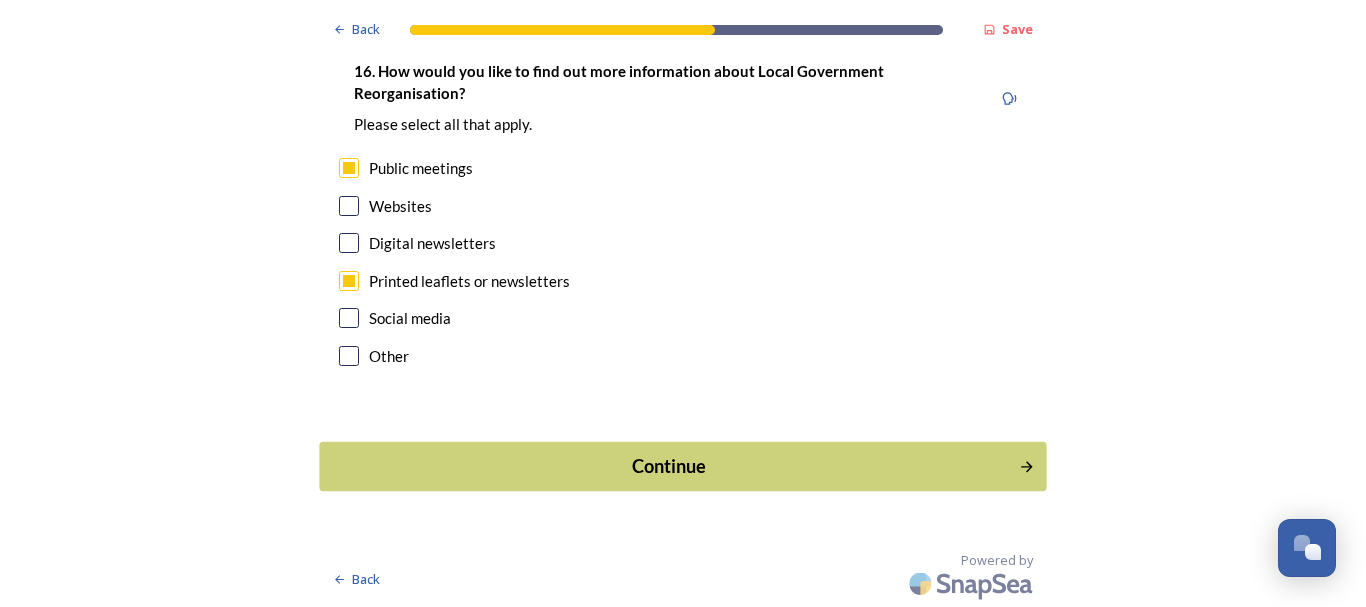 click on "Continue" at bounding box center (669, 466) 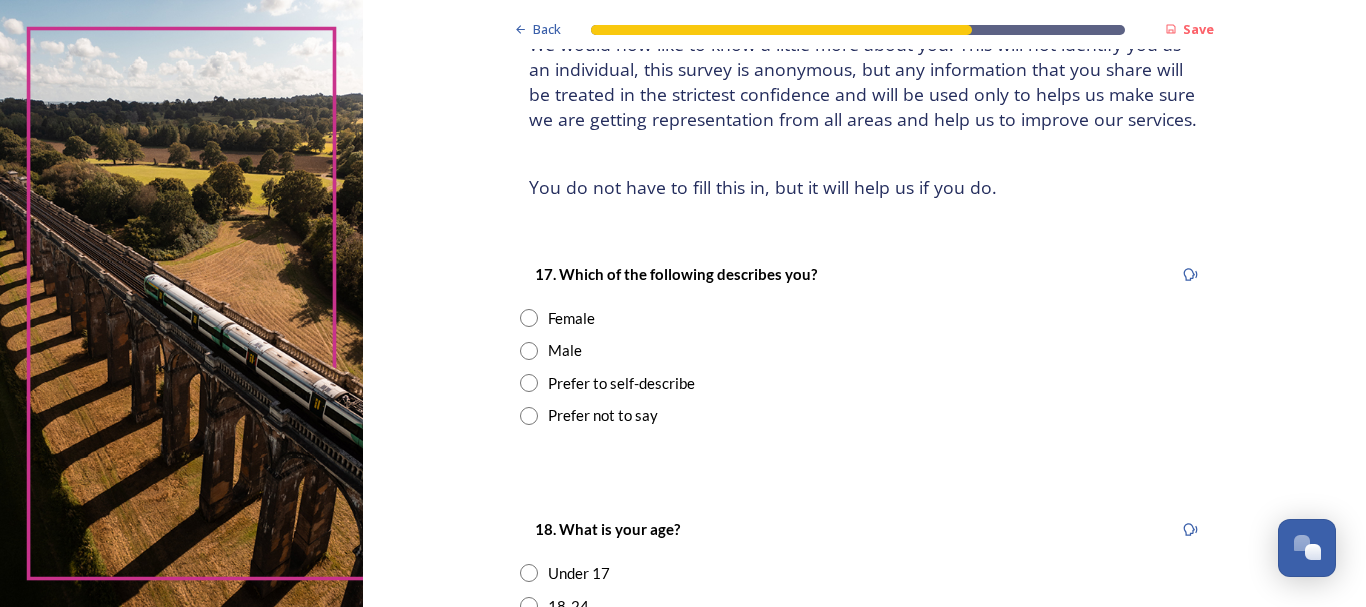 scroll, scrollTop: 200, scrollLeft: 0, axis: vertical 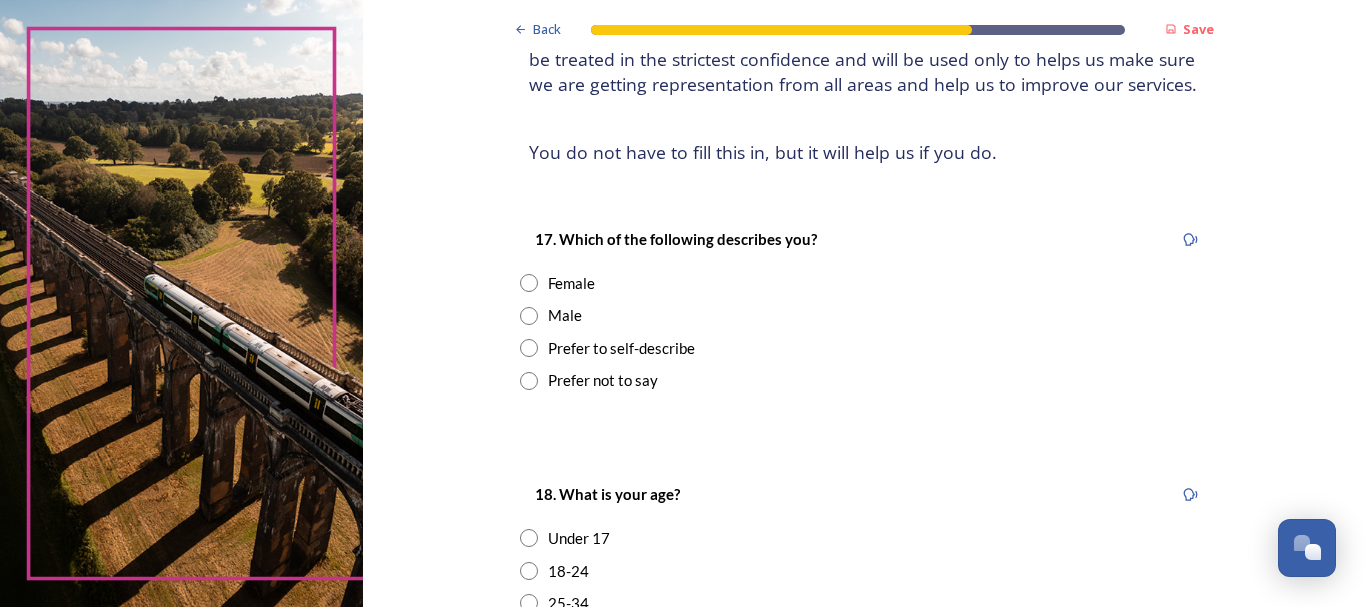click at bounding box center [529, 283] 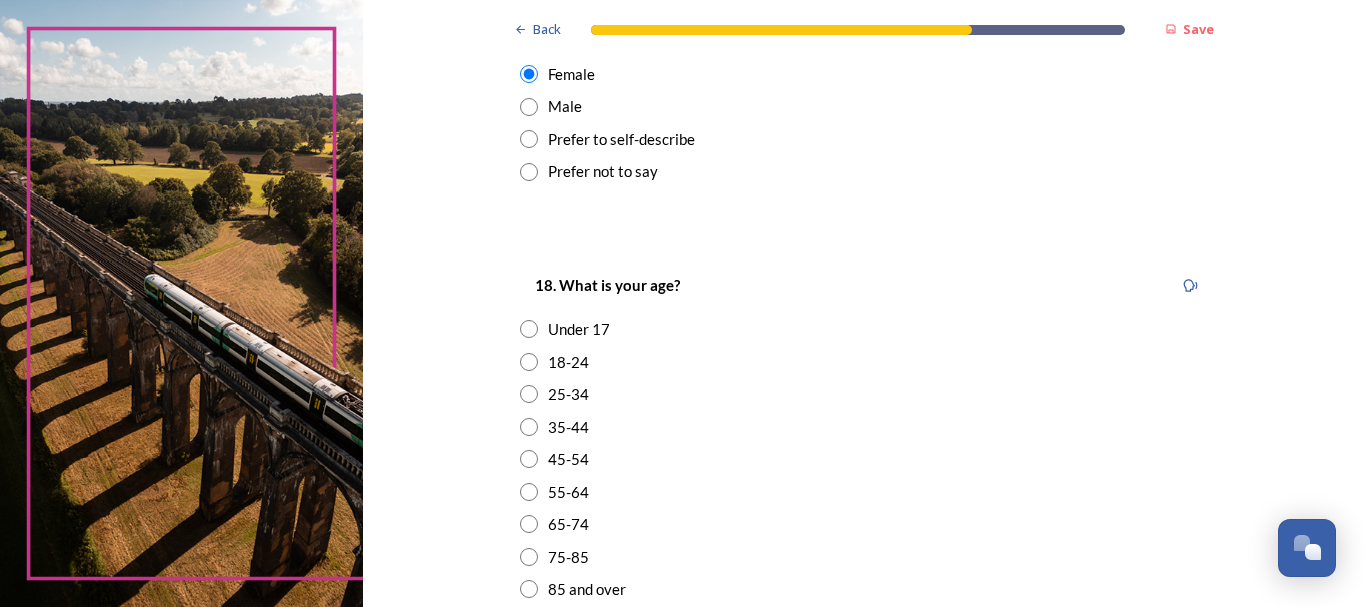 scroll, scrollTop: 500, scrollLeft: 0, axis: vertical 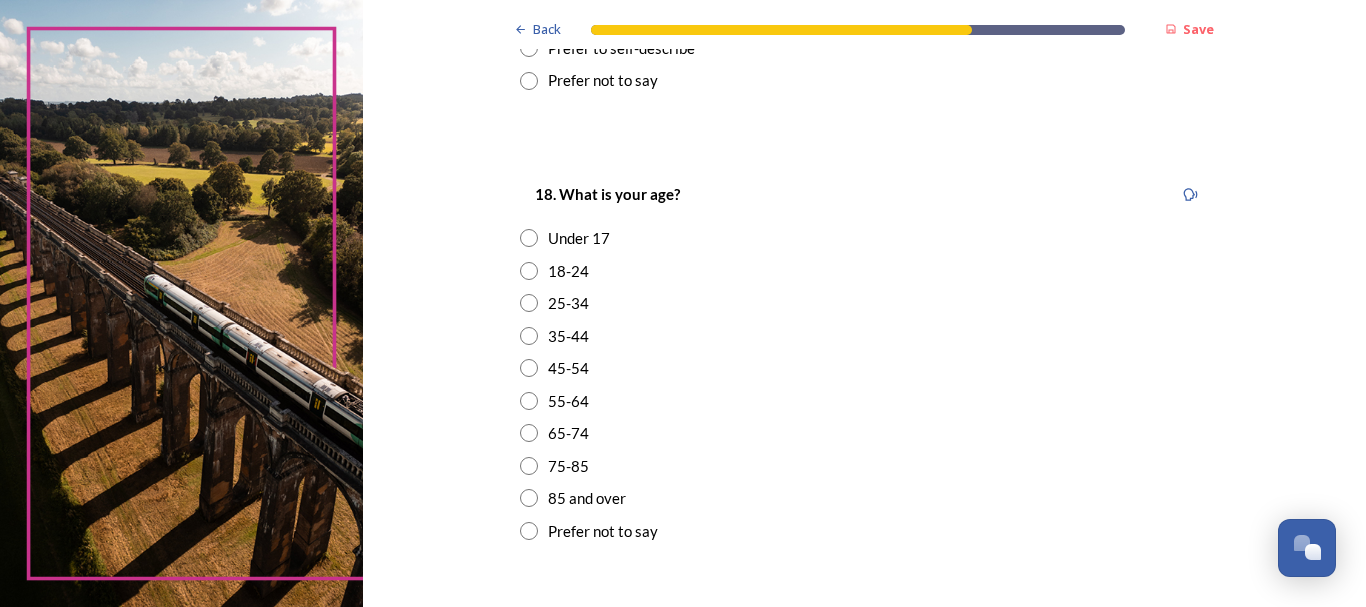 click at bounding box center [529, 466] 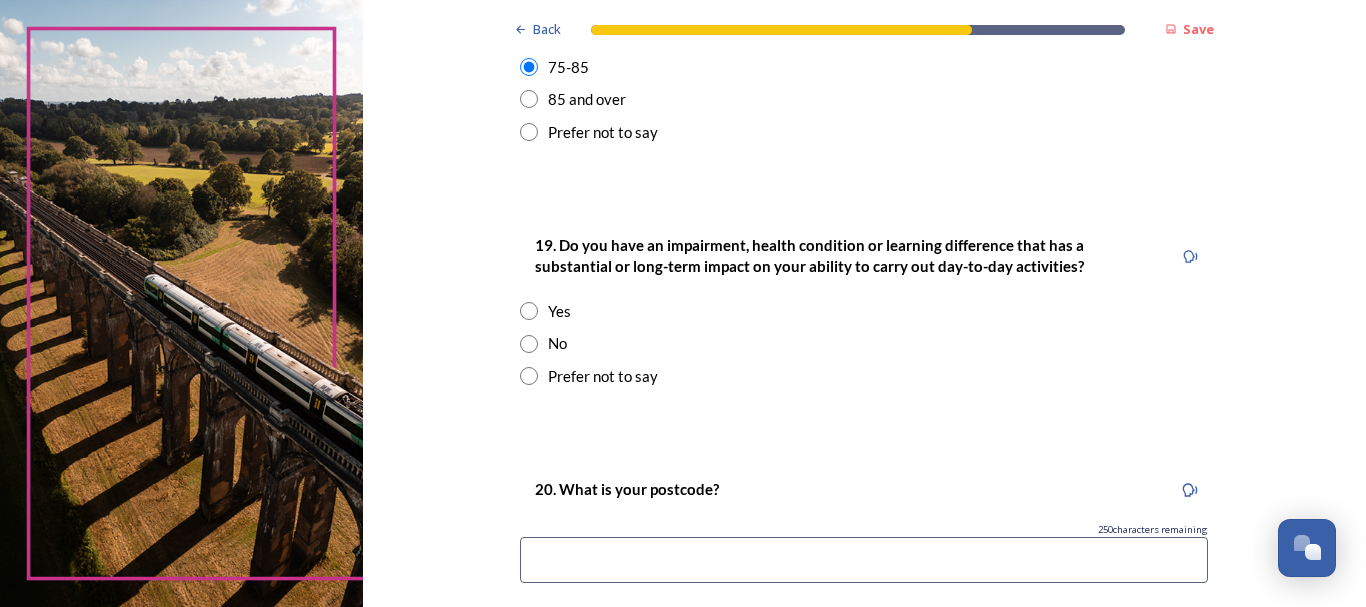 scroll, scrollTop: 900, scrollLeft: 0, axis: vertical 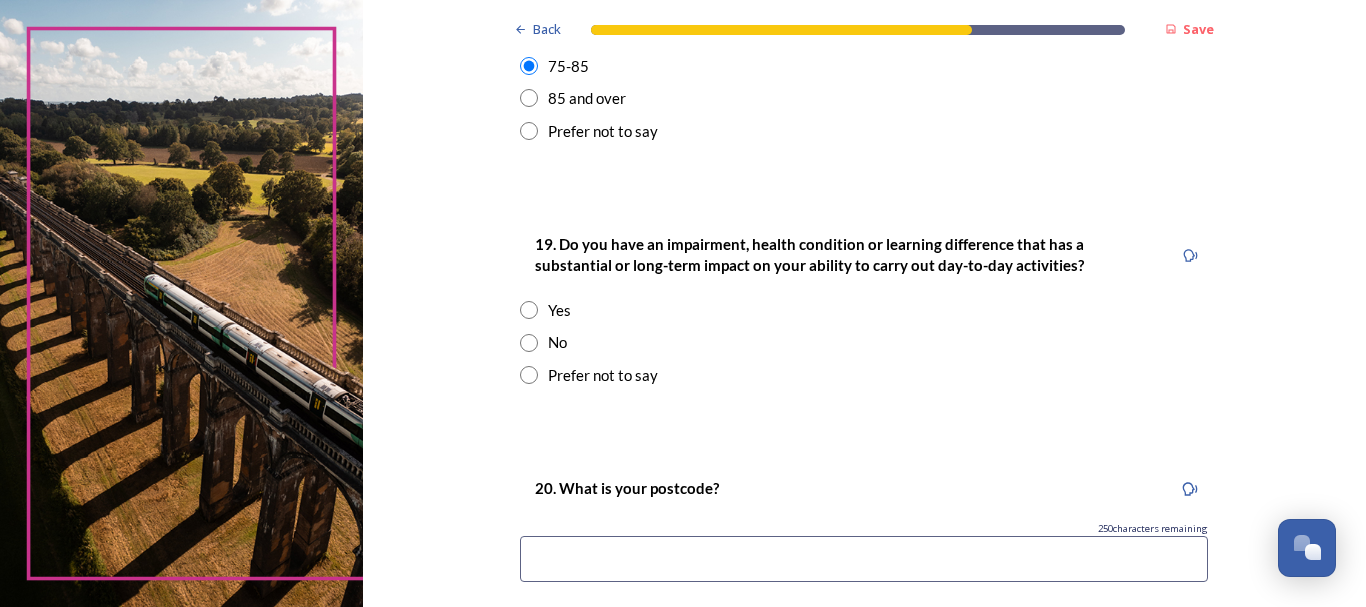 click at bounding box center (529, 343) 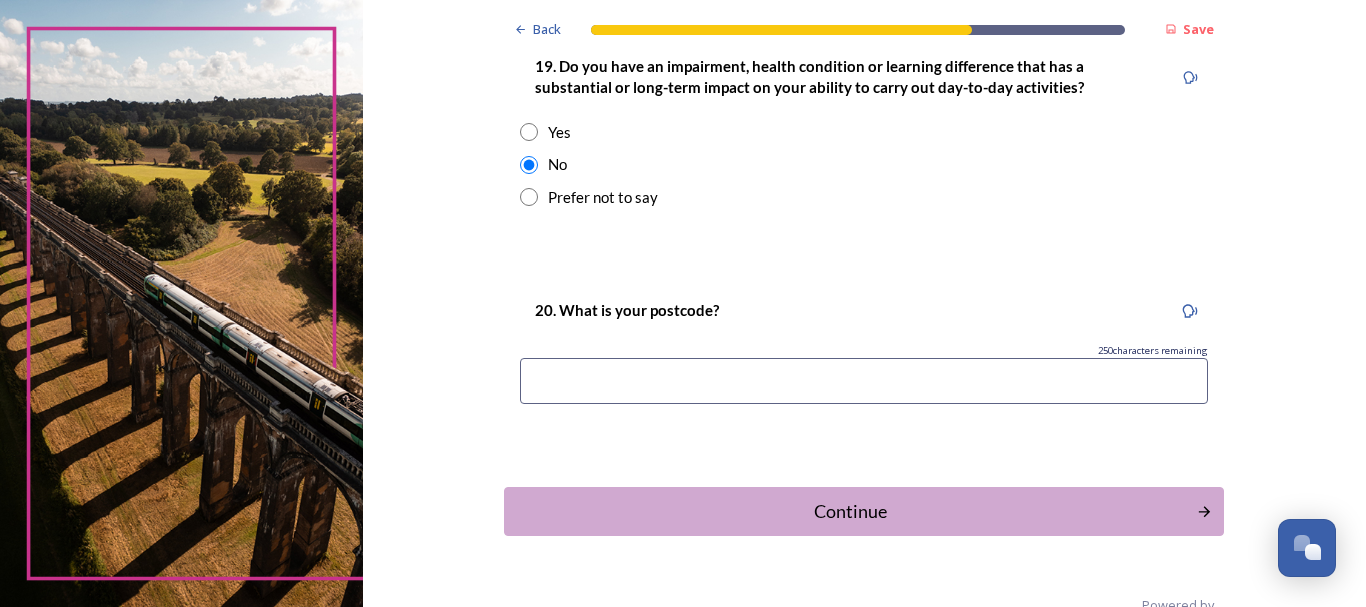 scroll, scrollTop: 1100, scrollLeft: 0, axis: vertical 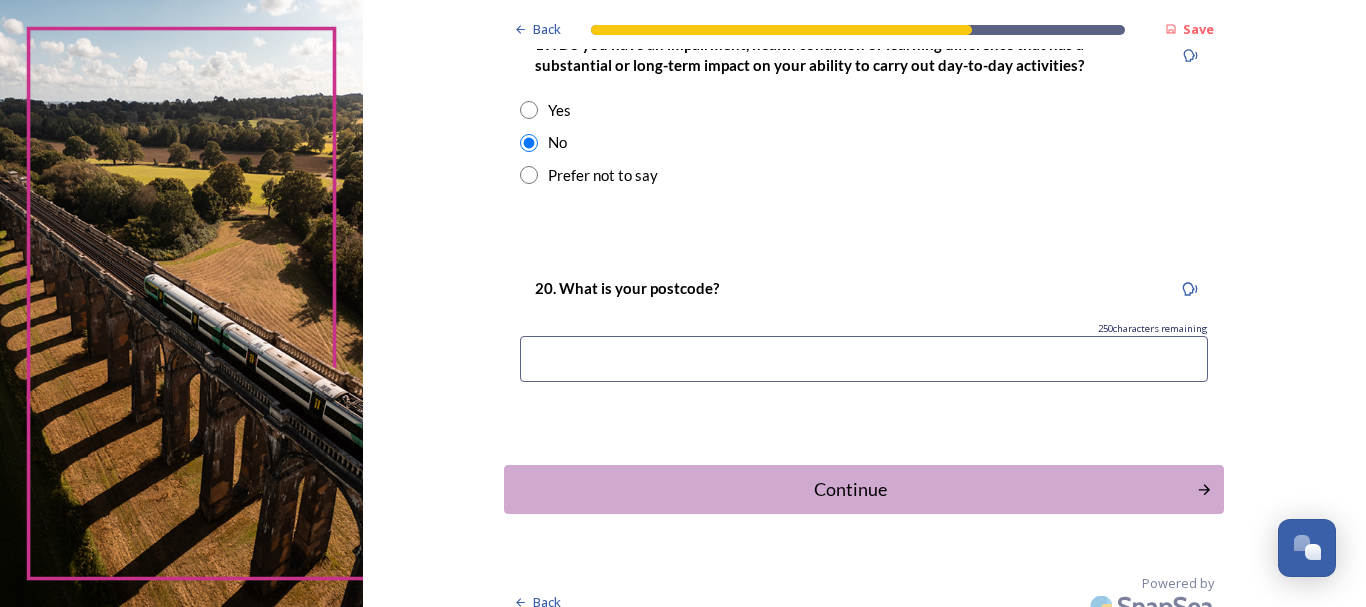 click at bounding box center (864, 359) 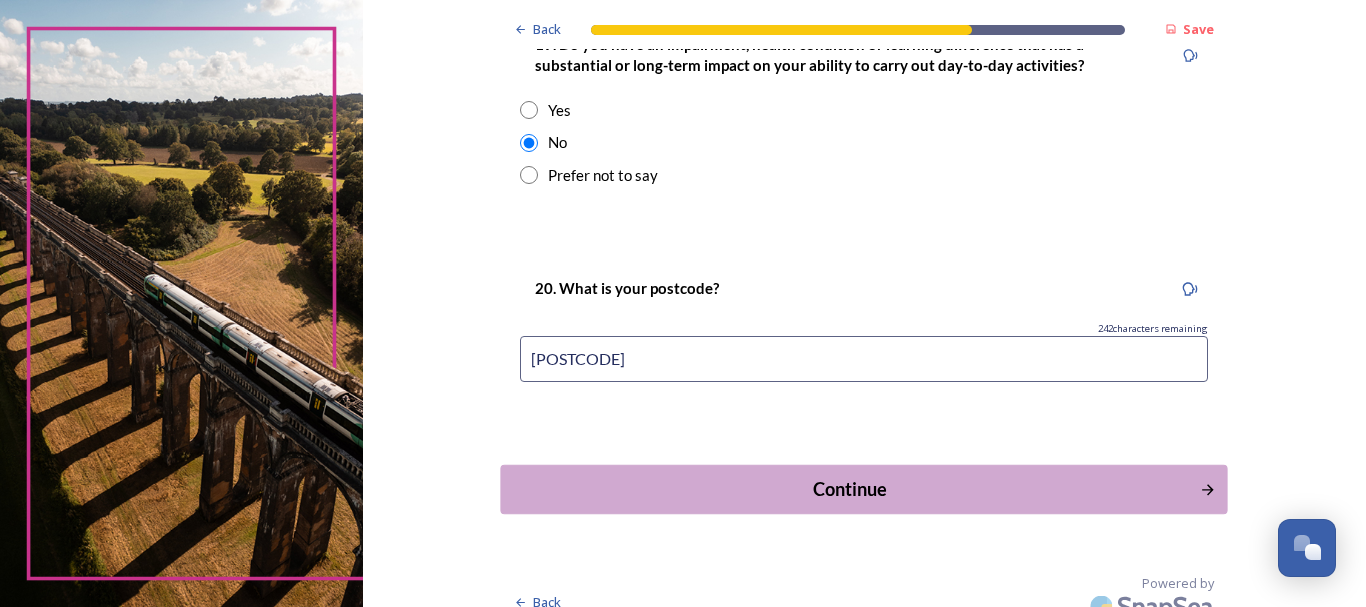 type on "[POSTCODE]" 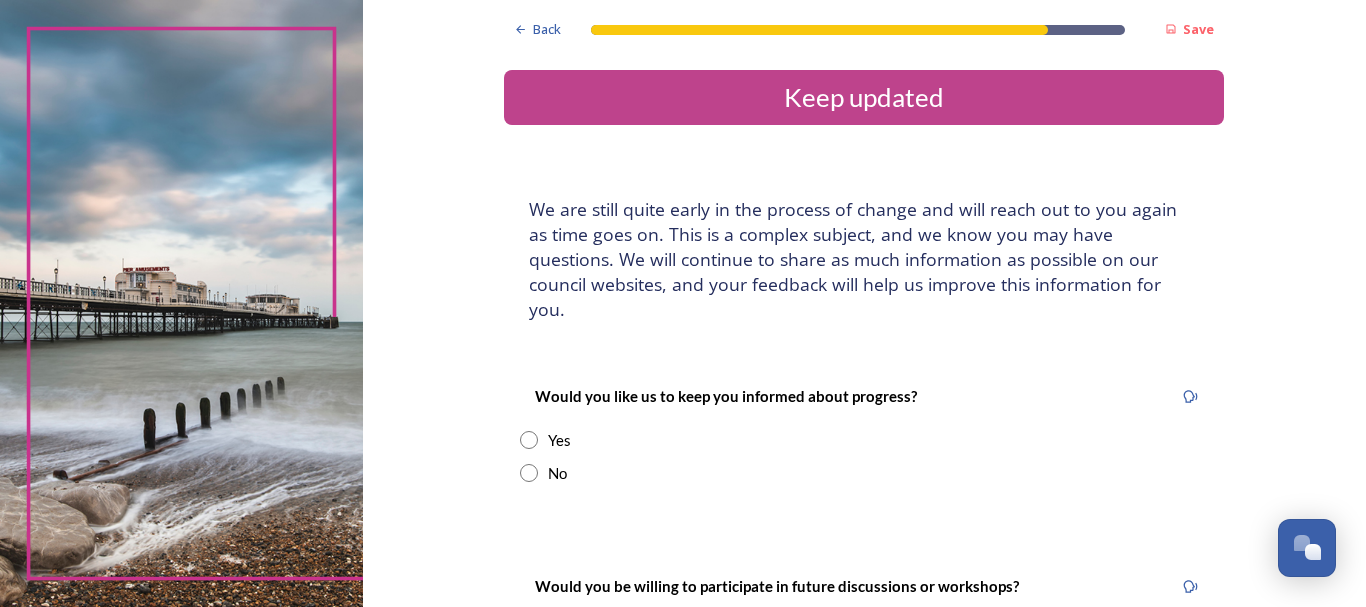 scroll, scrollTop: 100, scrollLeft: 0, axis: vertical 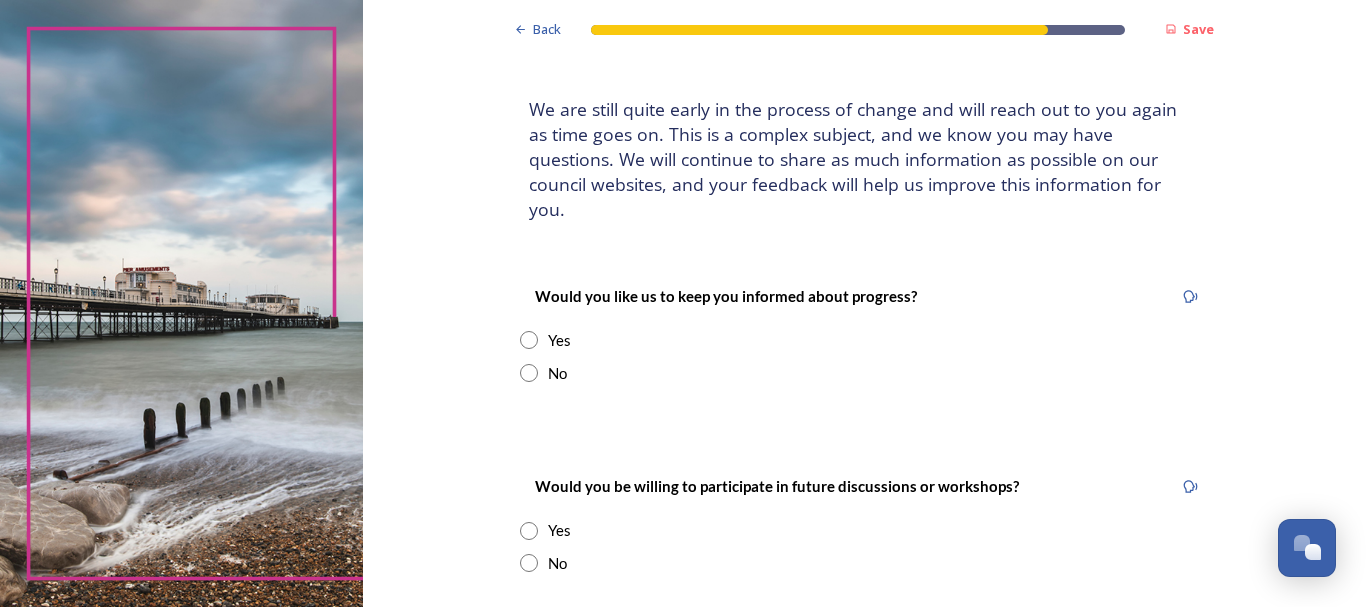 click at bounding box center (529, 340) 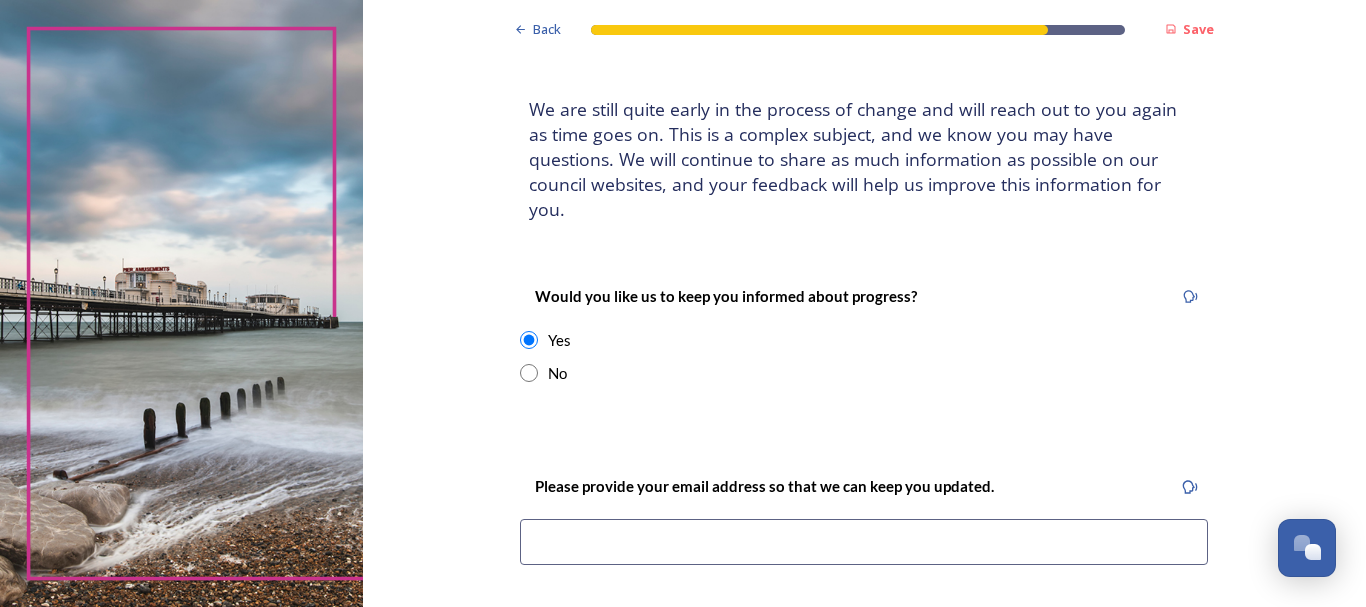 click at bounding box center (864, 542) 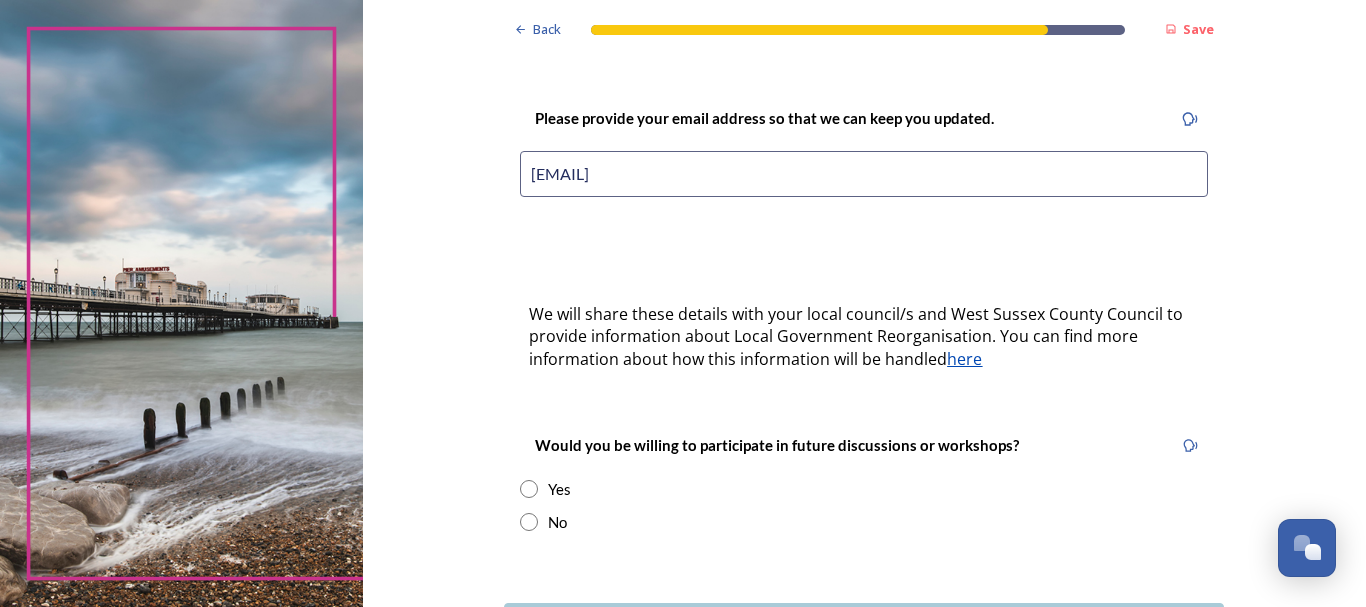 scroll, scrollTop: 500, scrollLeft: 0, axis: vertical 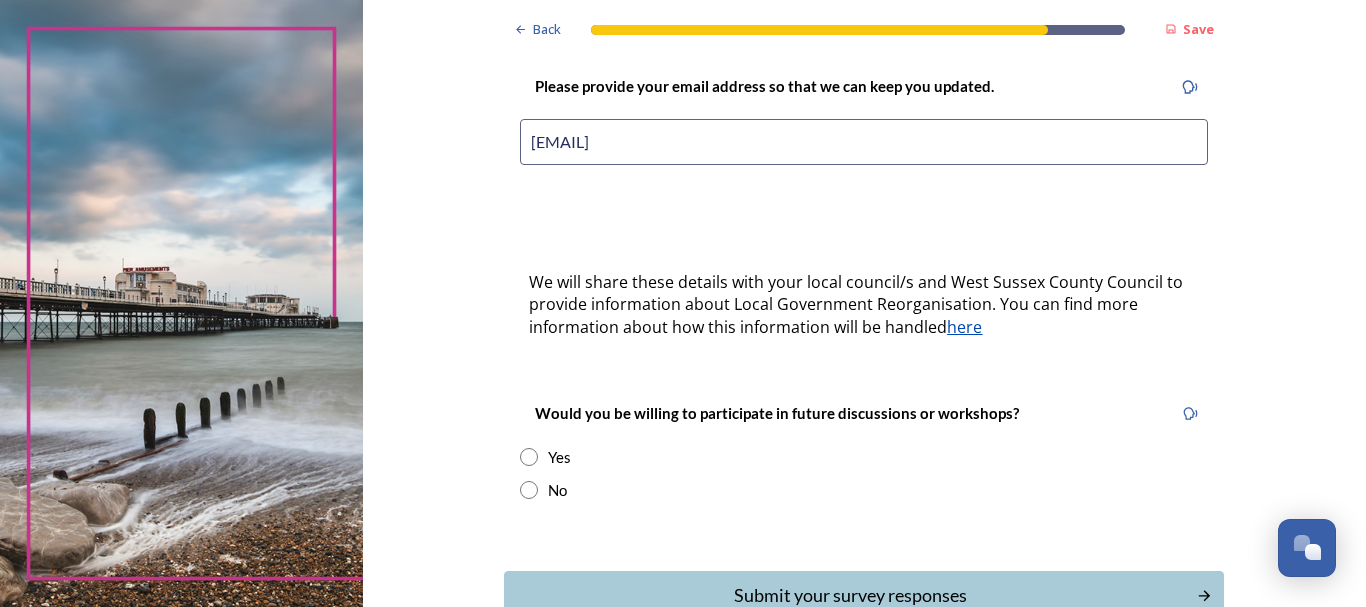 click at bounding box center (529, 490) 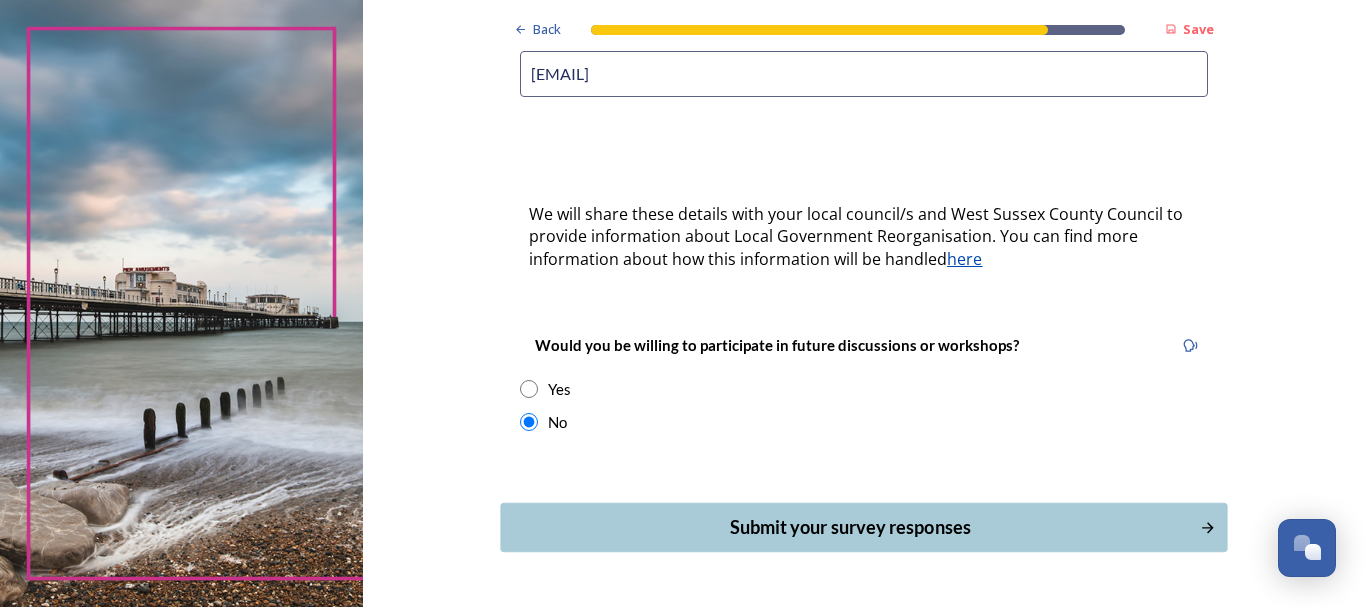 scroll, scrollTop: 600, scrollLeft: 0, axis: vertical 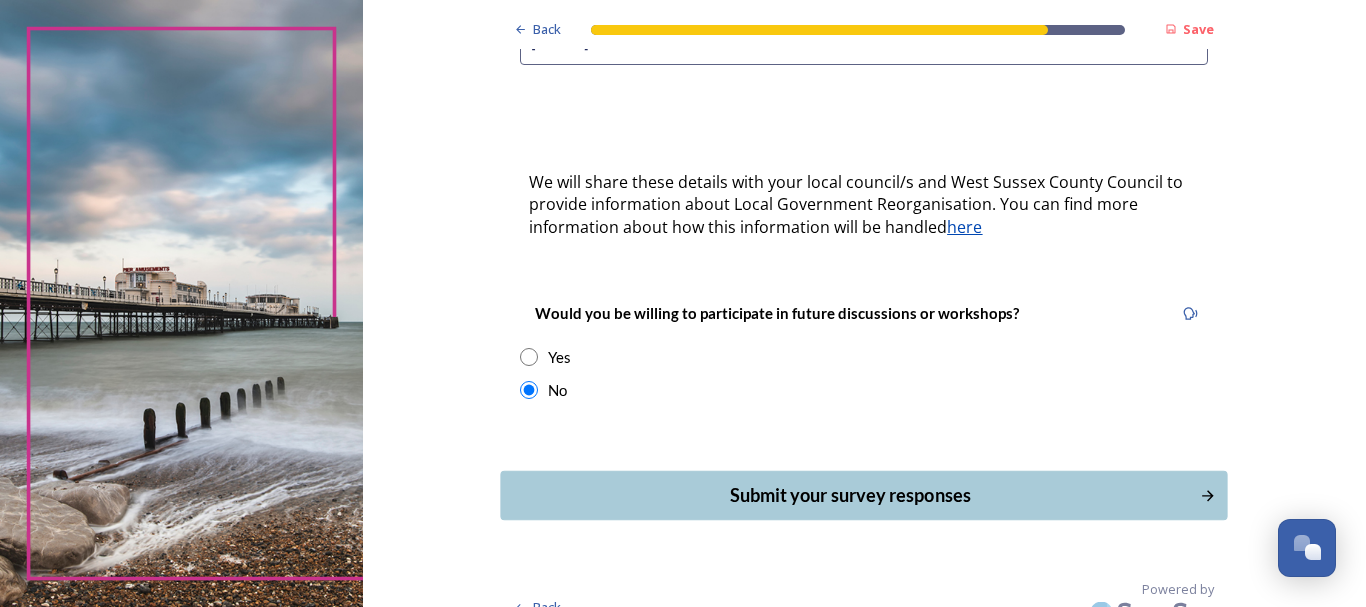 click on "Submit your survey responses" at bounding box center [850, 495] 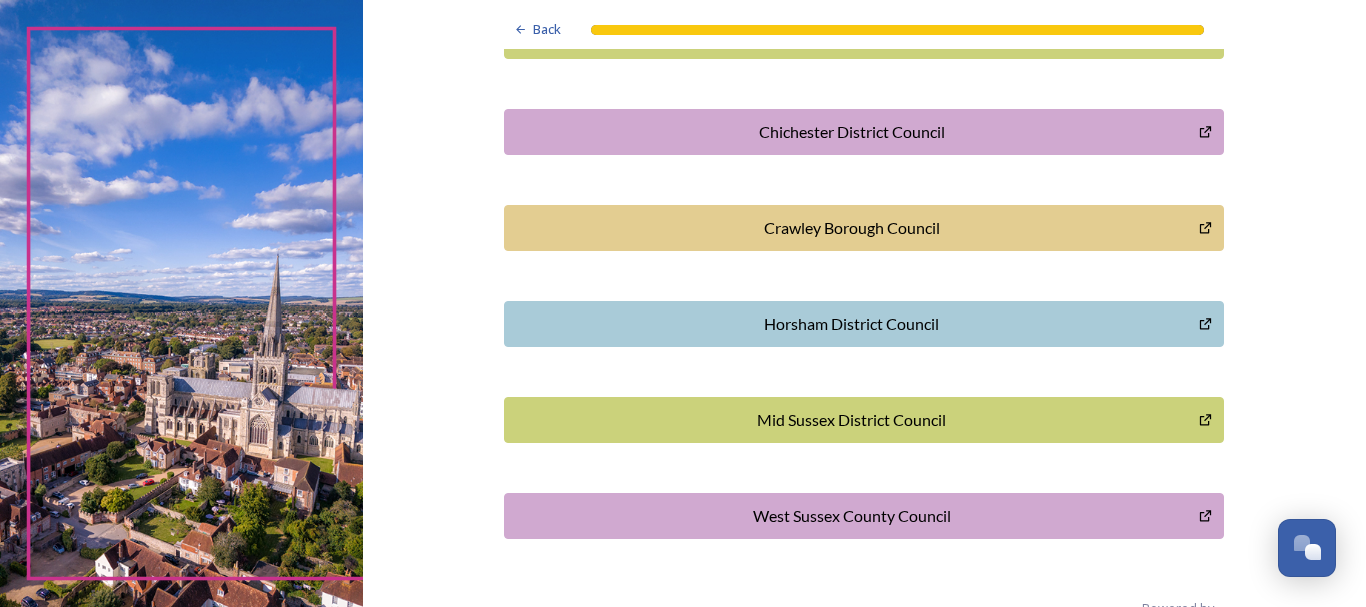 scroll, scrollTop: 681, scrollLeft: 0, axis: vertical 